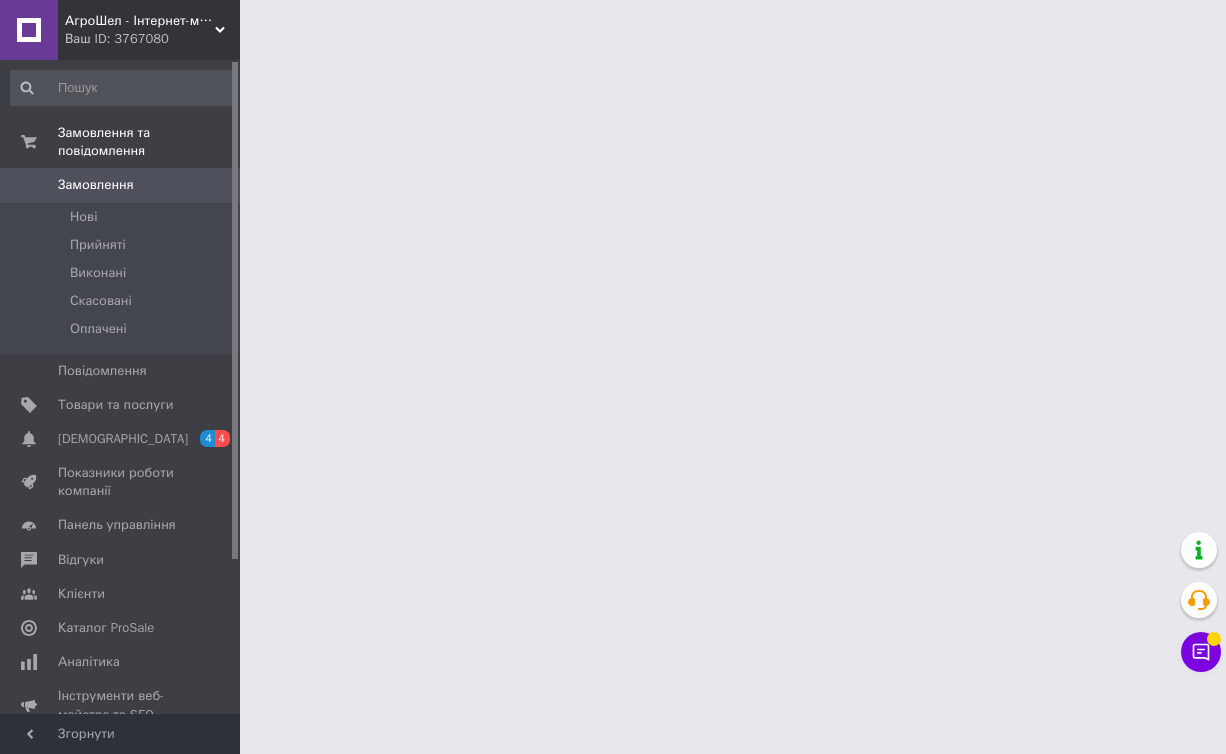 scroll, scrollTop: 0, scrollLeft: 0, axis: both 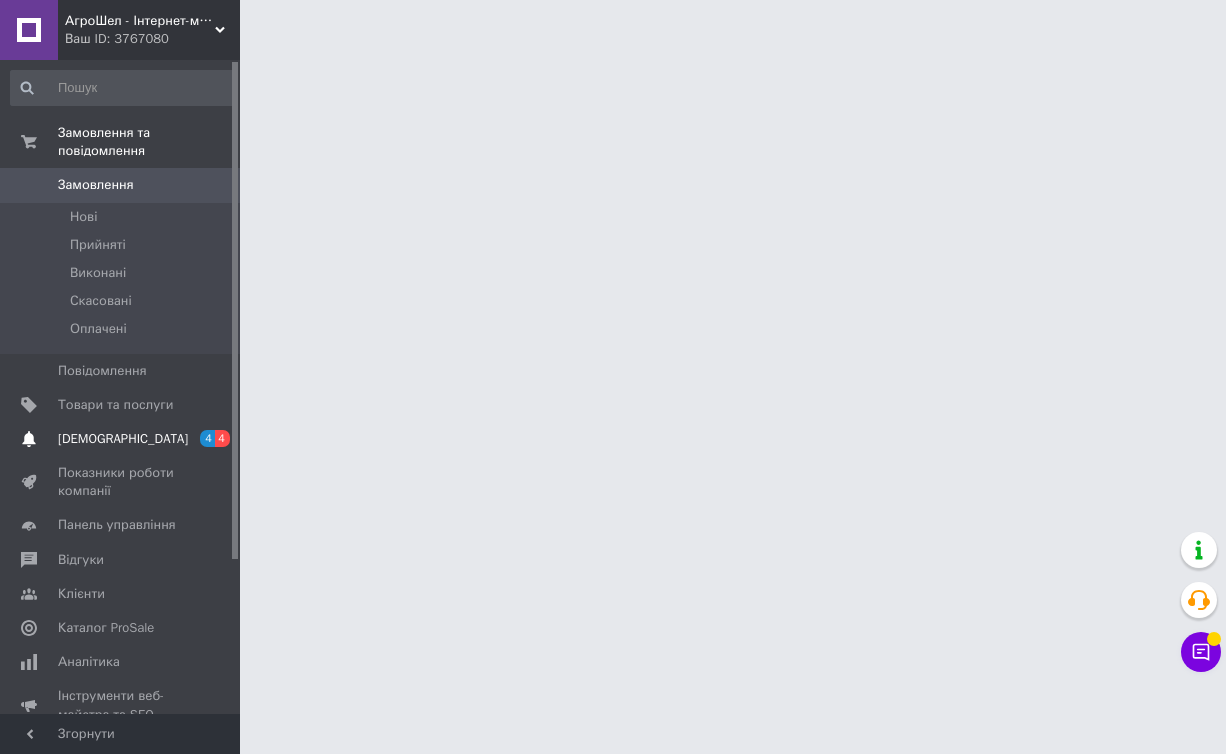 click on "[DEMOGRAPHIC_DATA]" at bounding box center (121, 439) 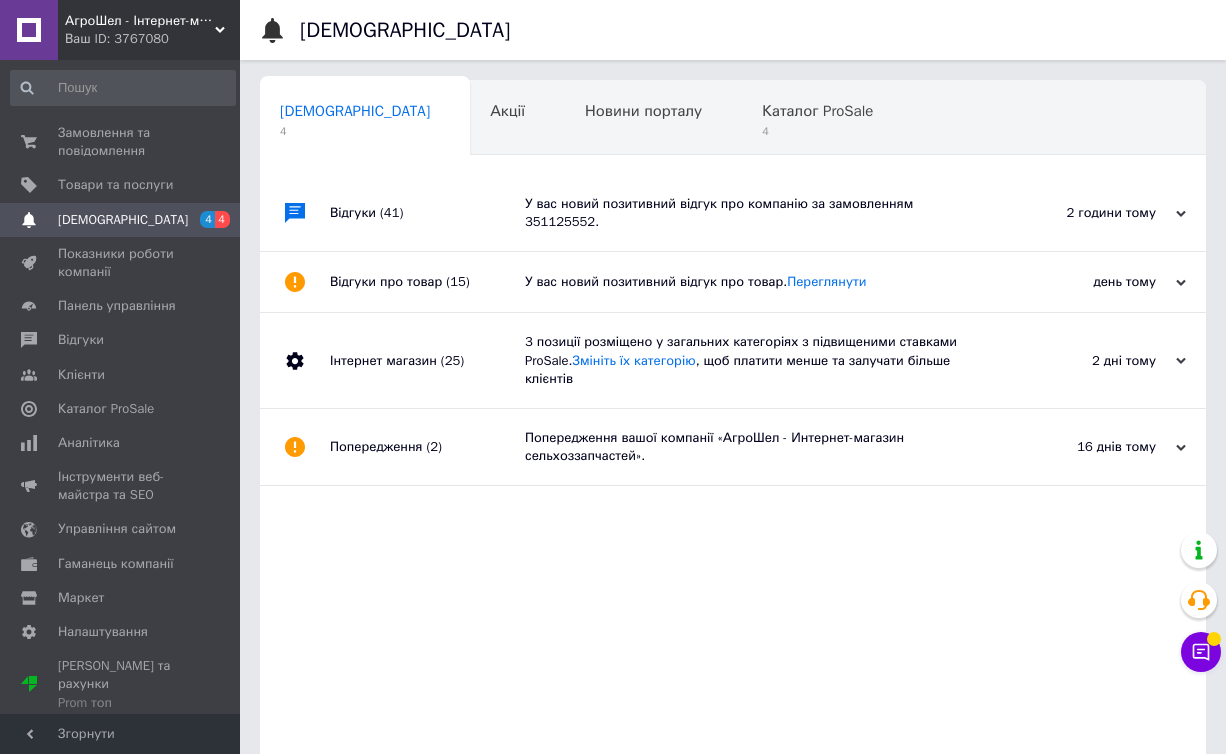 scroll, scrollTop: 0, scrollLeft: 10, axis: horizontal 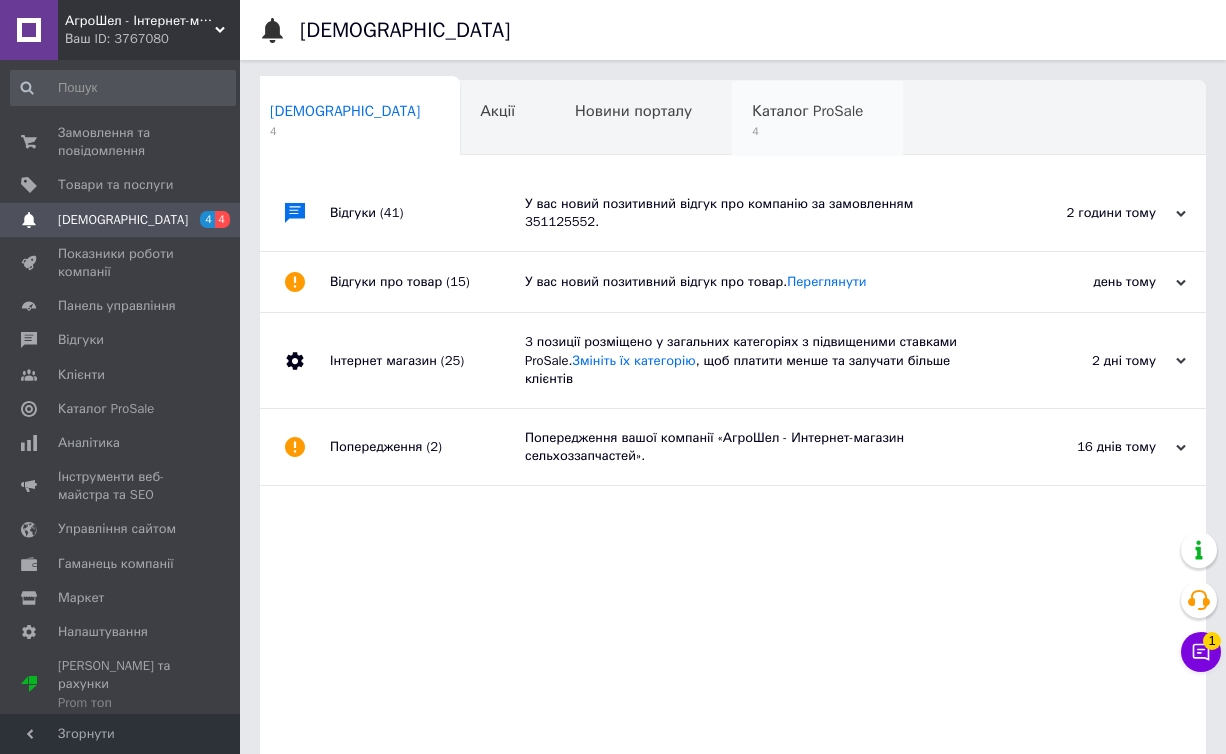 click on "Каталог ProSale 4" at bounding box center [817, 119] 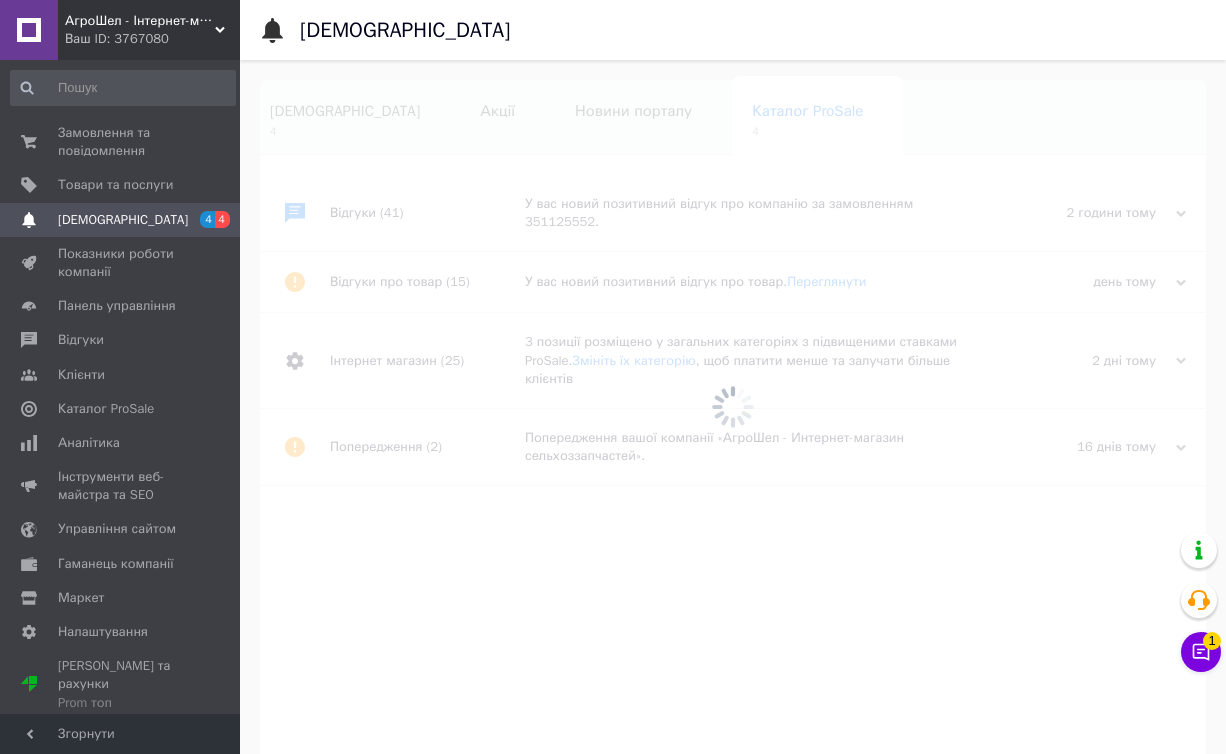 scroll, scrollTop: 0, scrollLeft: 25, axis: horizontal 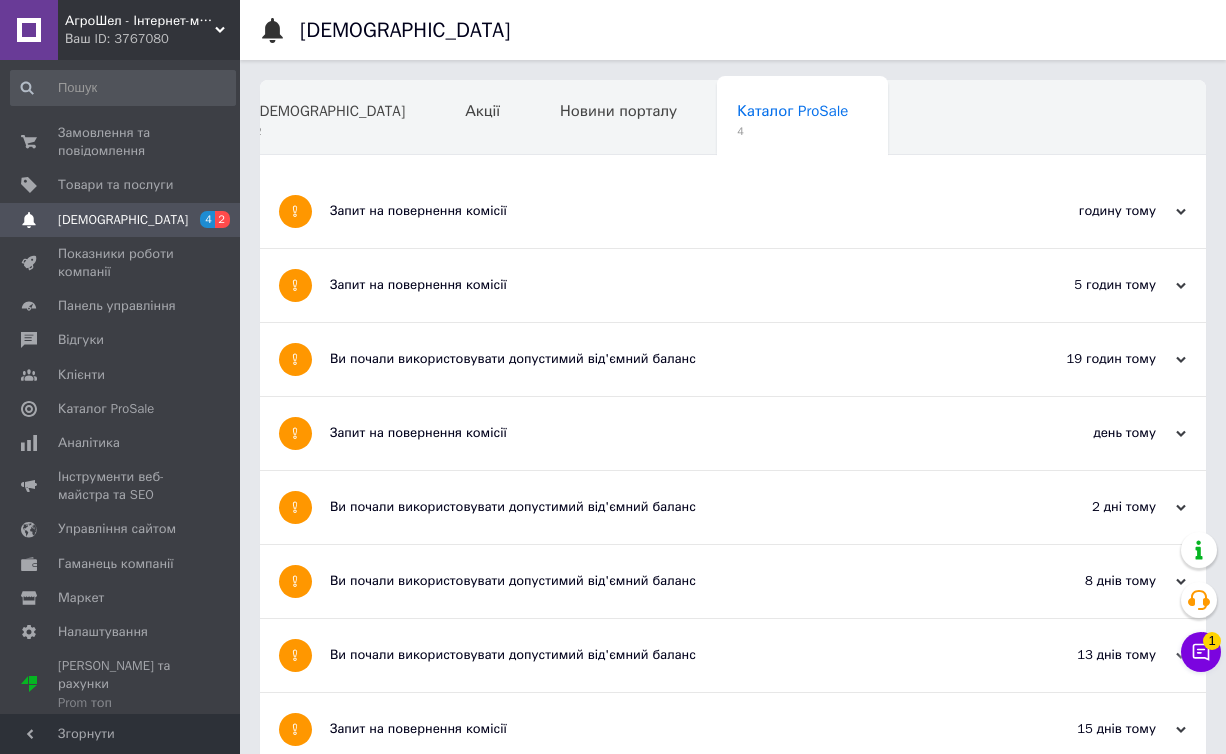 click on "Запит на повернення комісії" at bounding box center [658, 211] 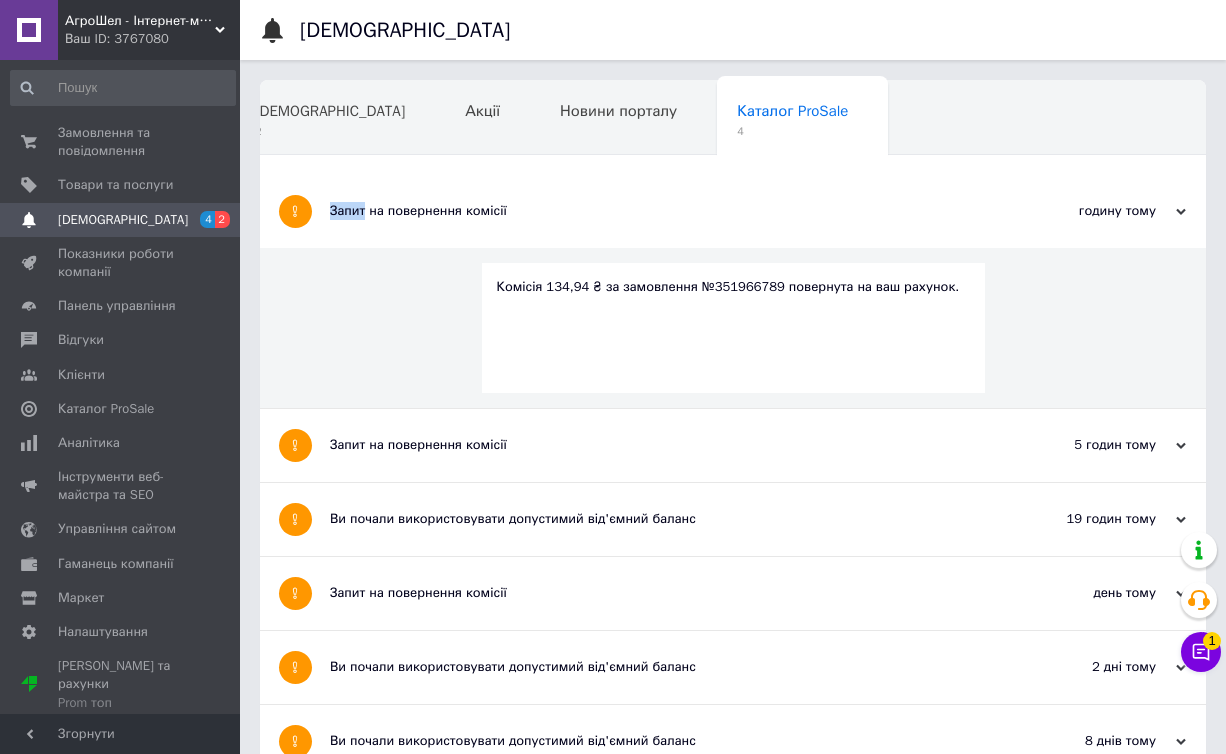 click on "Запит на повернення комісії" at bounding box center (658, 211) 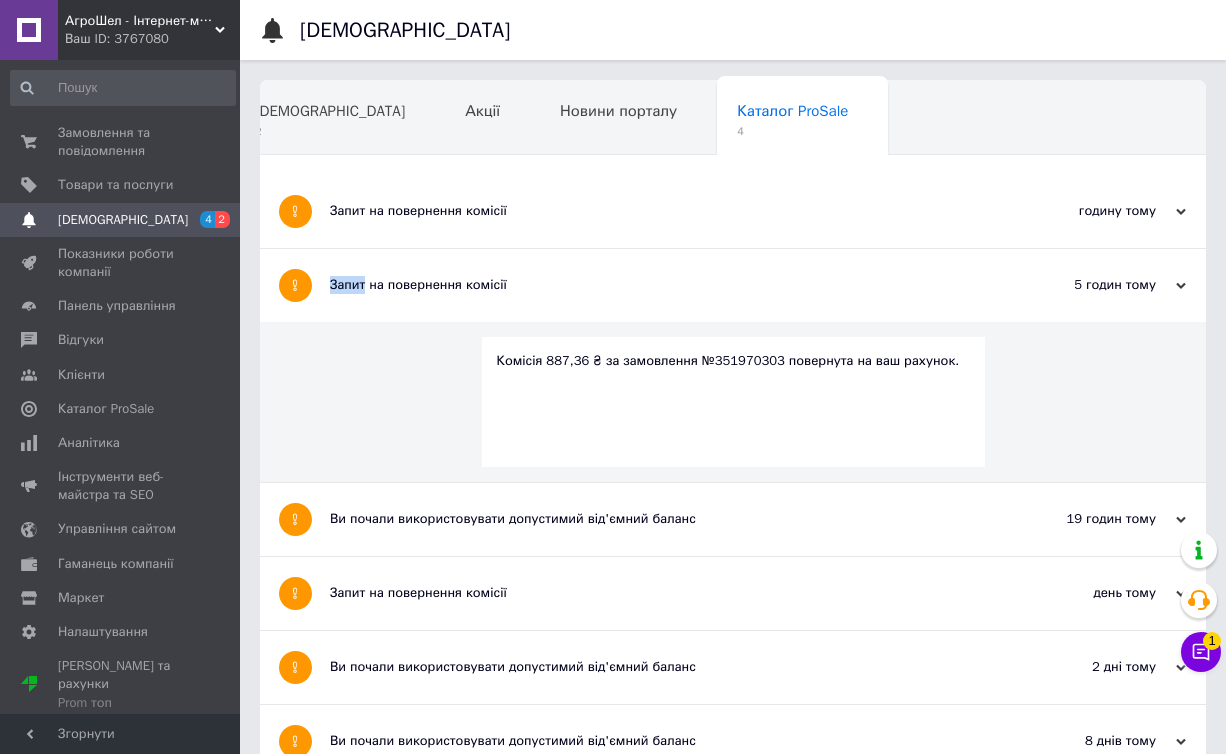 click on "Запит на повернення комісії" at bounding box center [658, 285] 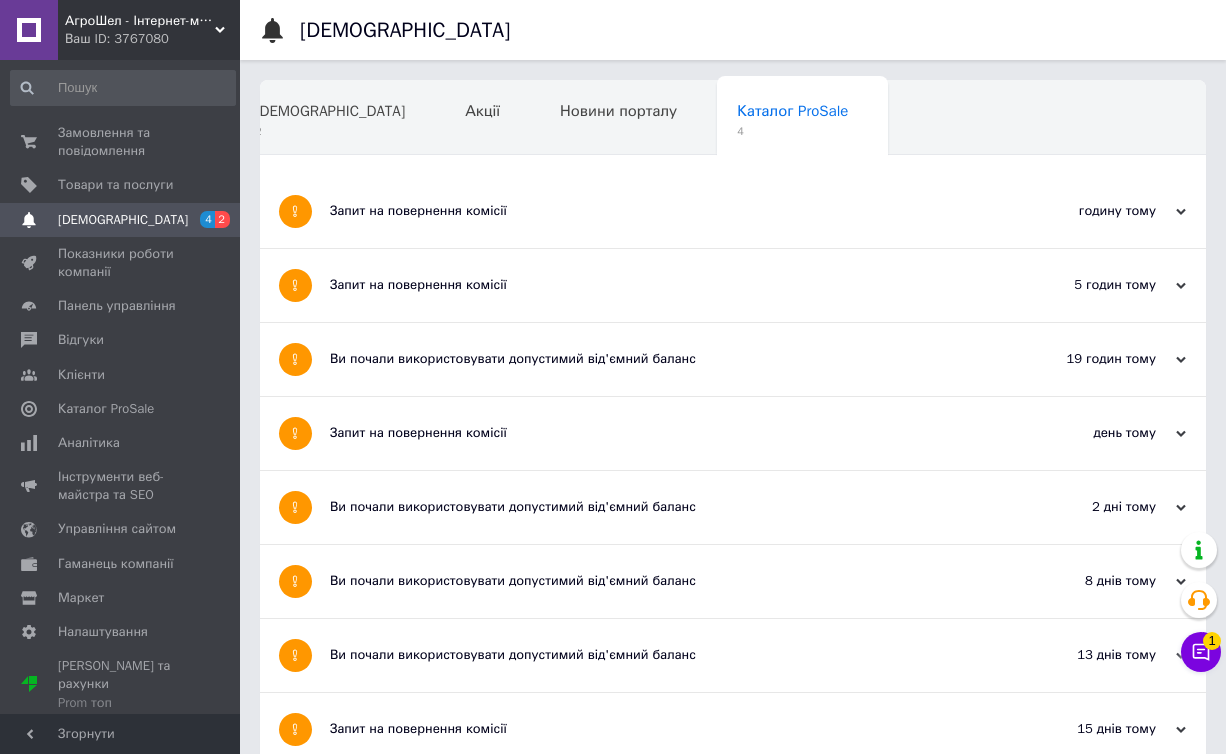click on "Ви почали використовувати допустимий від'ємний баланс" at bounding box center [658, 359] 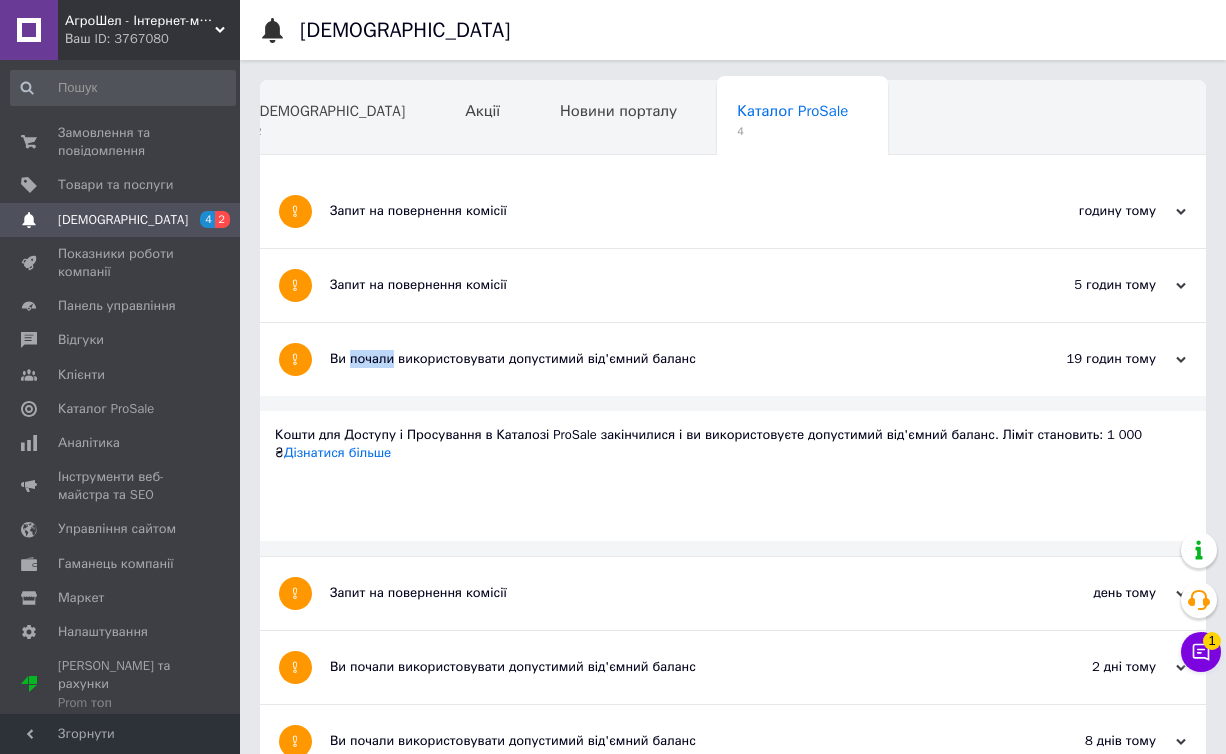 click on "Ви почали використовувати допустимий від'ємний баланс" at bounding box center [658, 359] 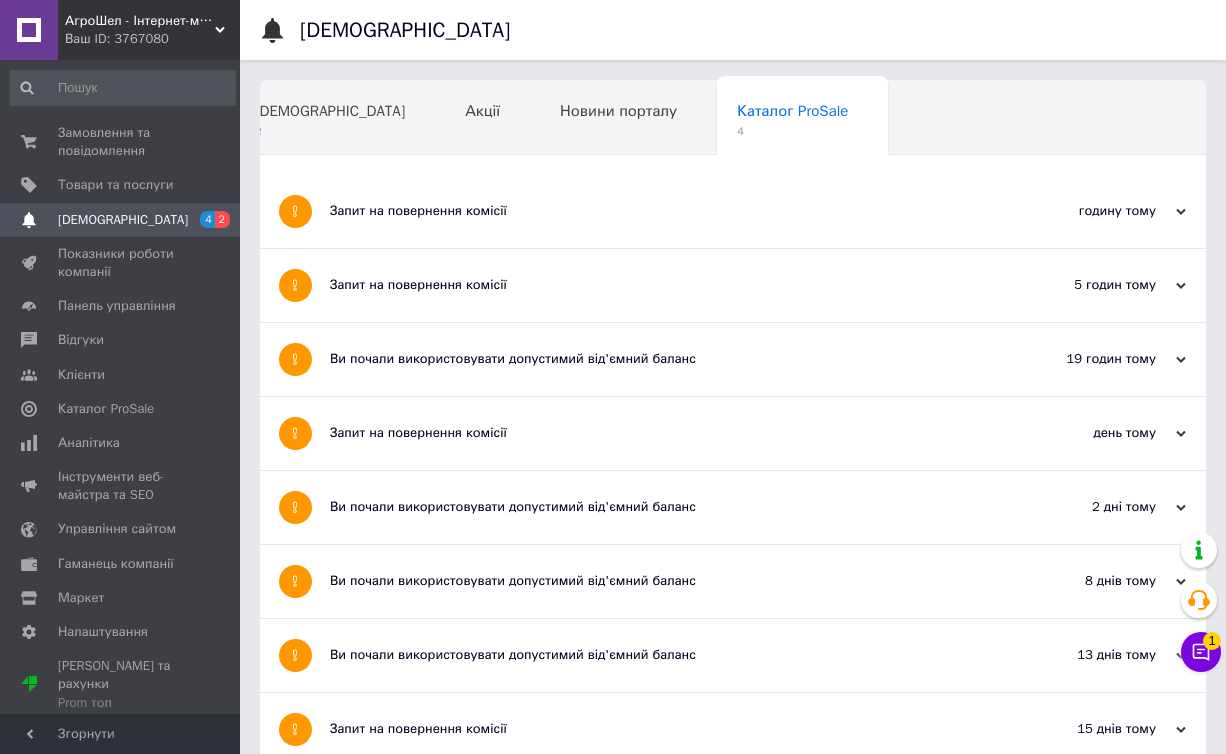 click on "Запит на повернення комісії" at bounding box center (658, 433) 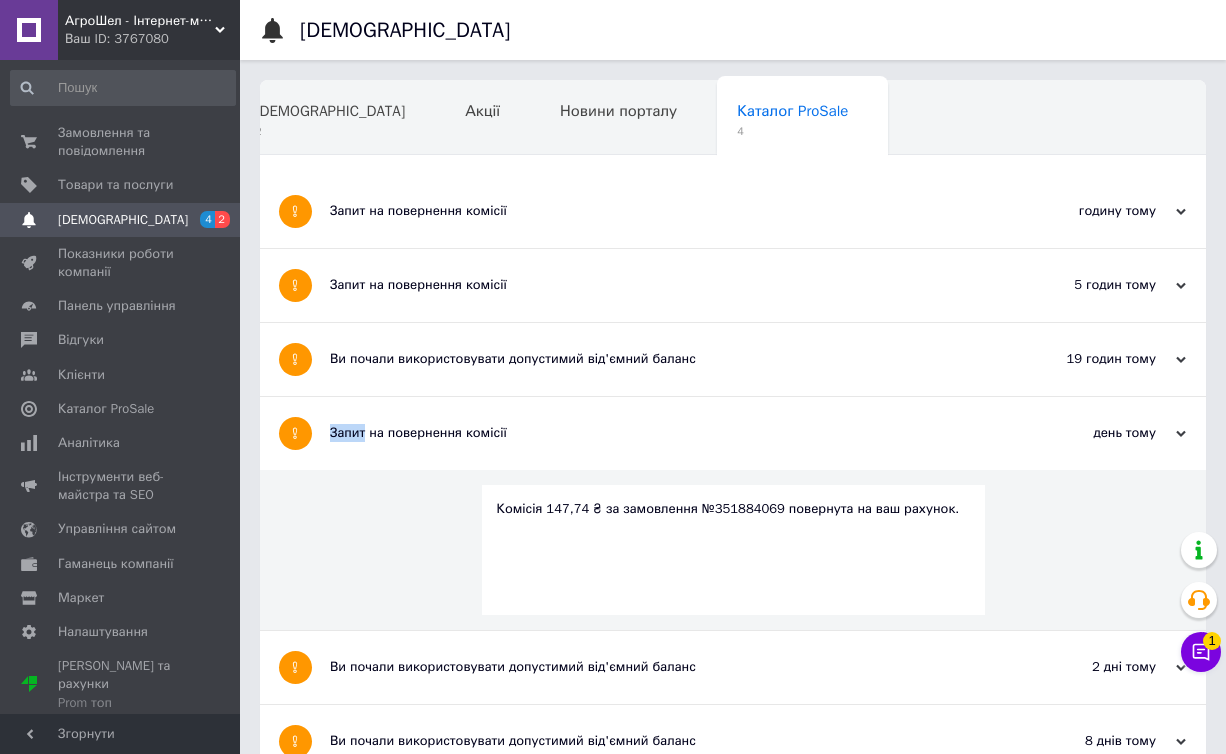 click on "Запит на повернення комісії" at bounding box center (658, 433) 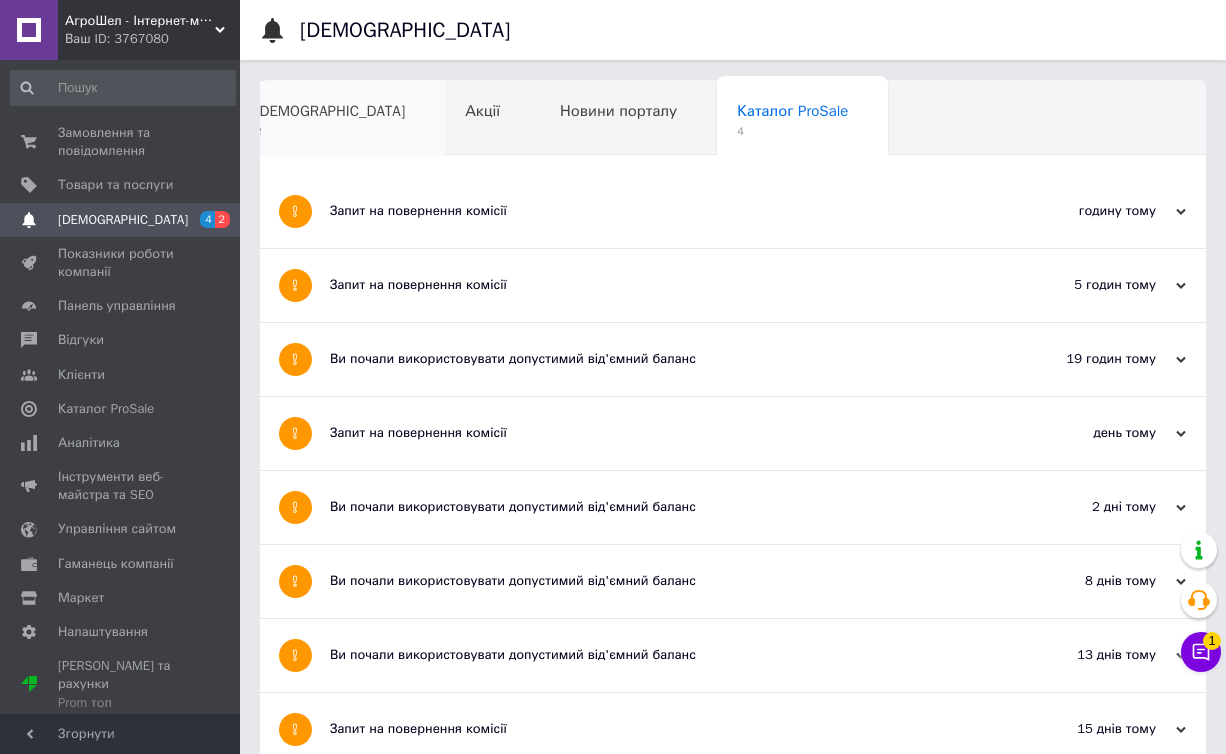 click on "2" at bounding box center [330, 131] 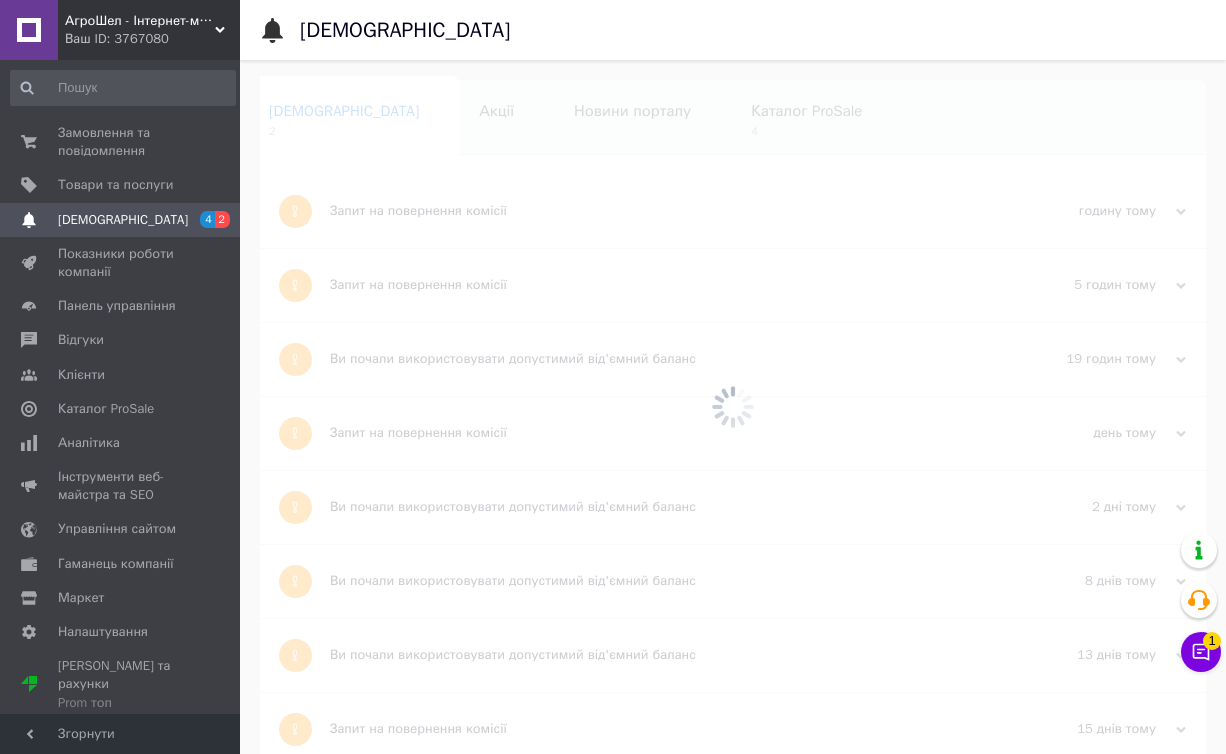 scroll, scrollTop: 0, scrollLeft: 10, axis: horizontal 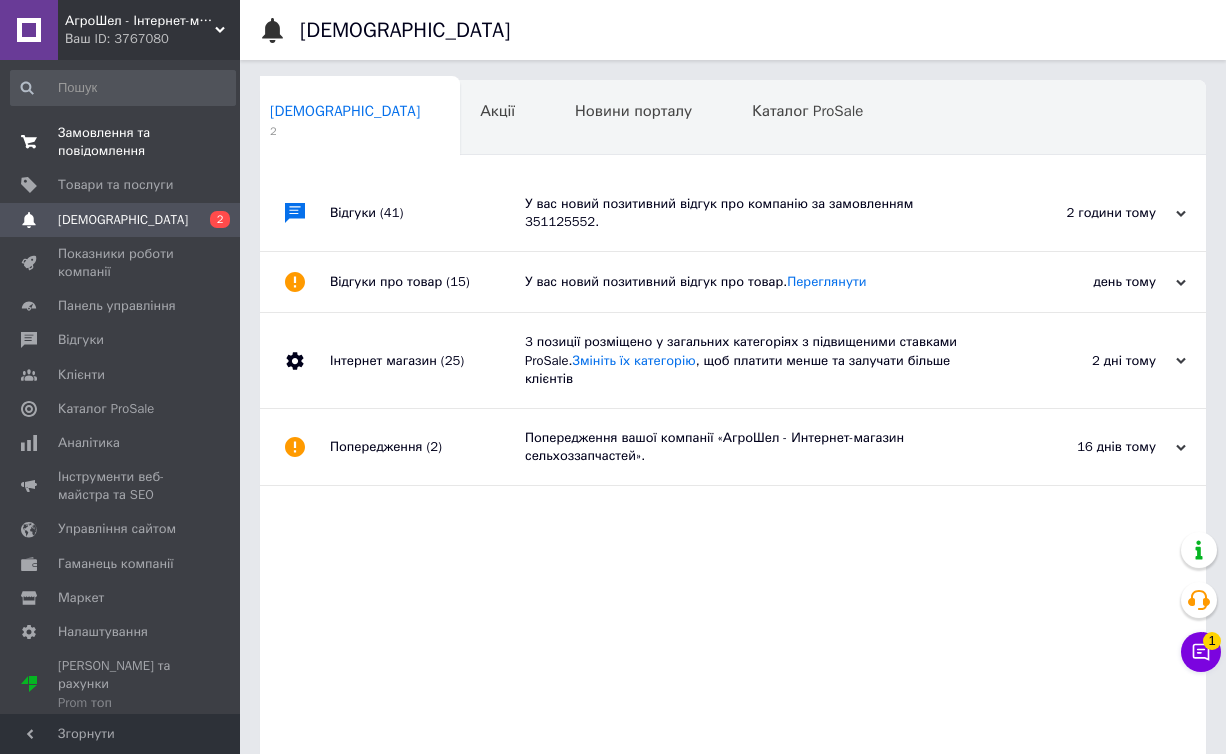 click on "Замовлення та повідомлення" at bounding box center [121, 142] 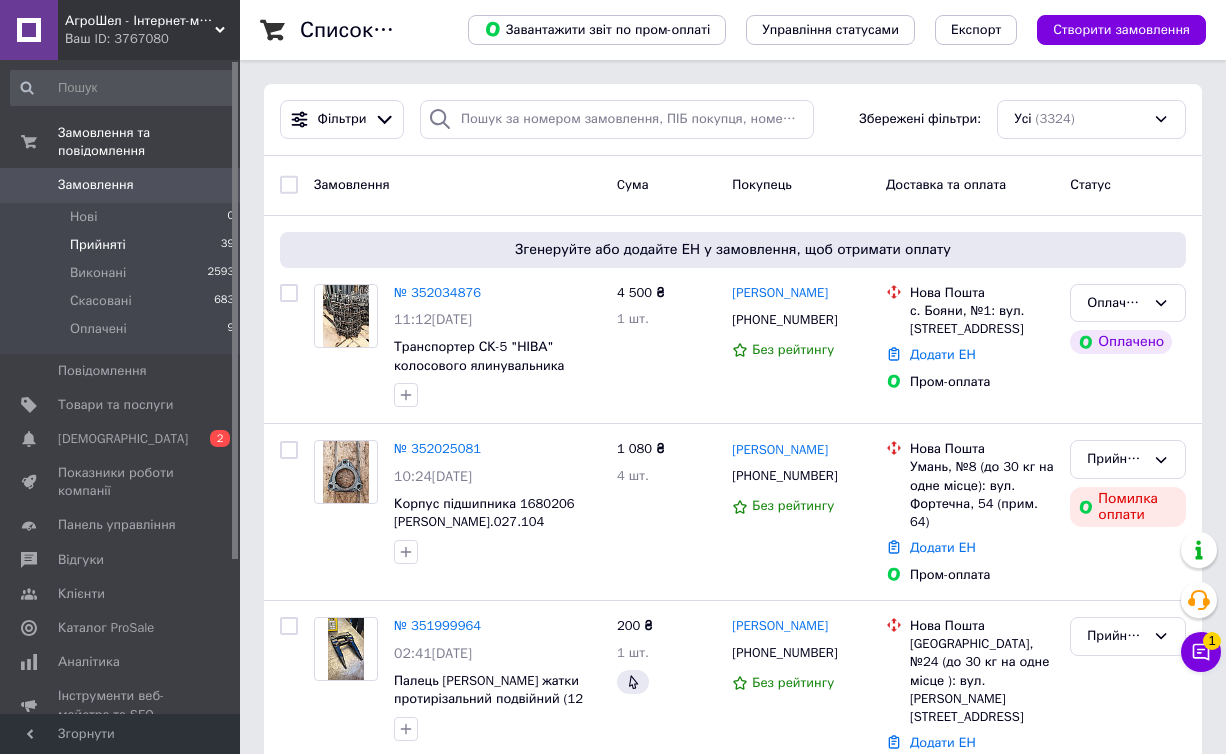 click on "Прийняті" at bounding box center [98, 245] 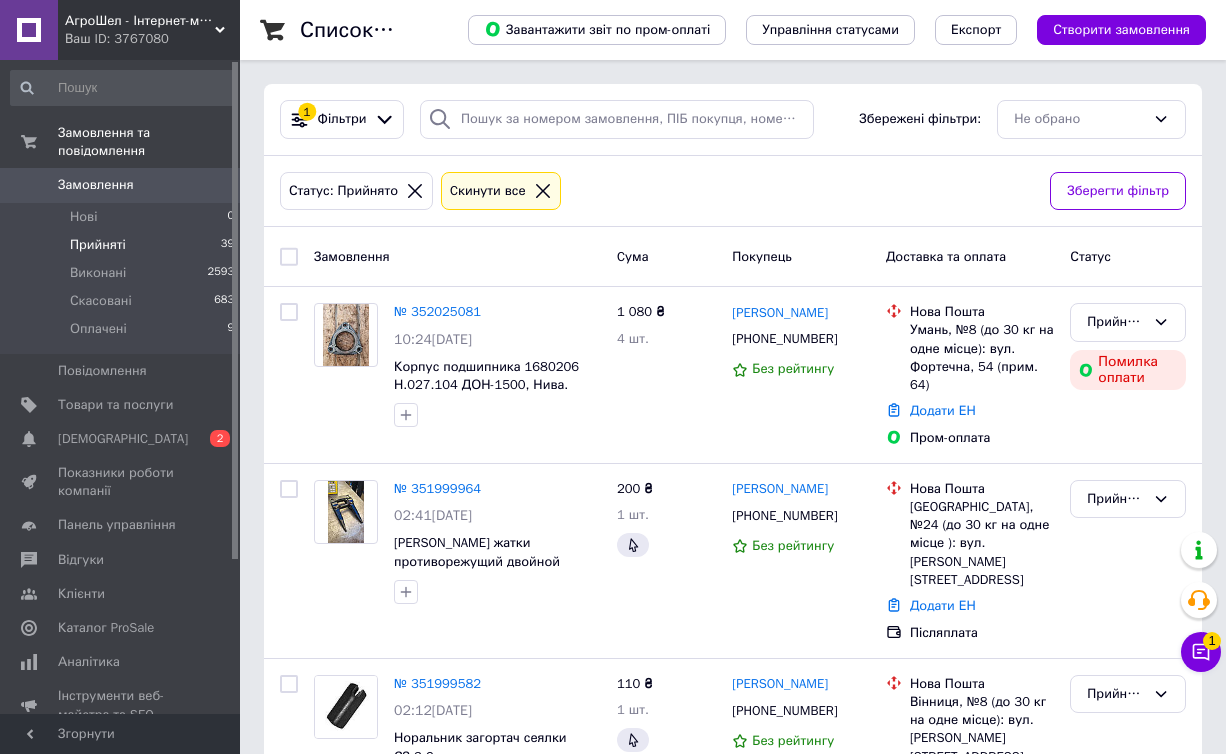 click 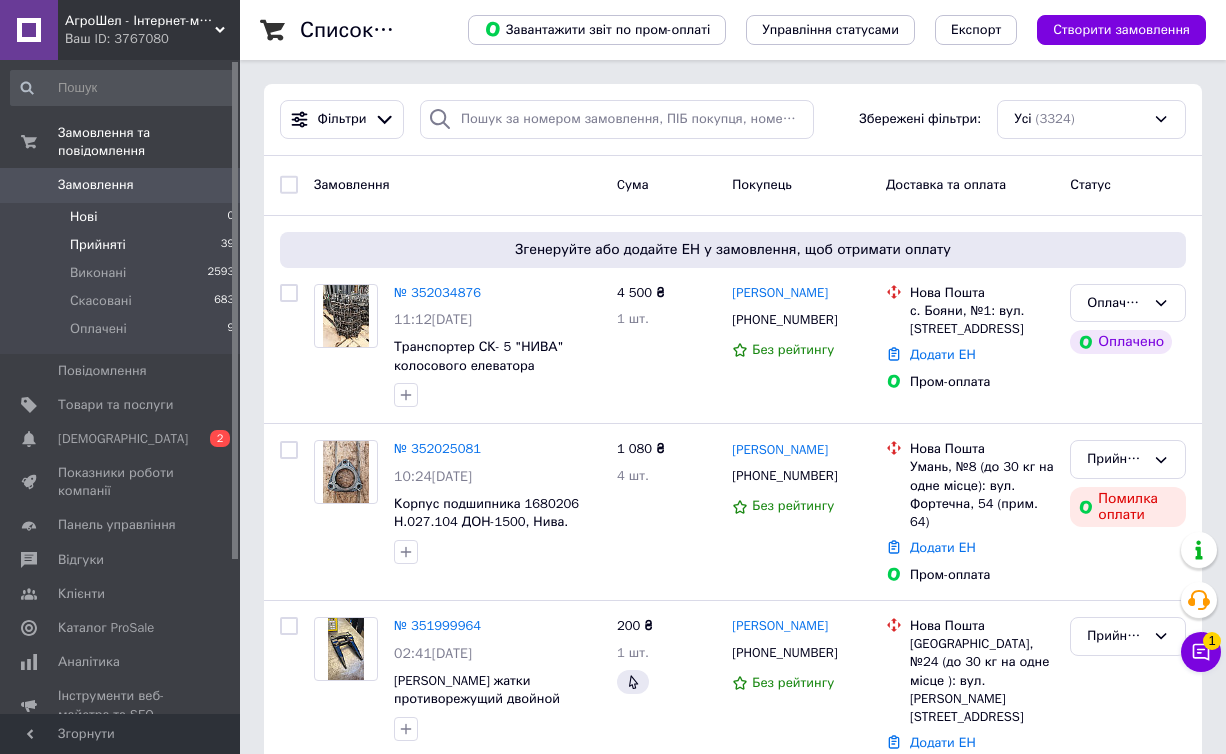 click on "Нові 0" at bounding box center (123, 217) 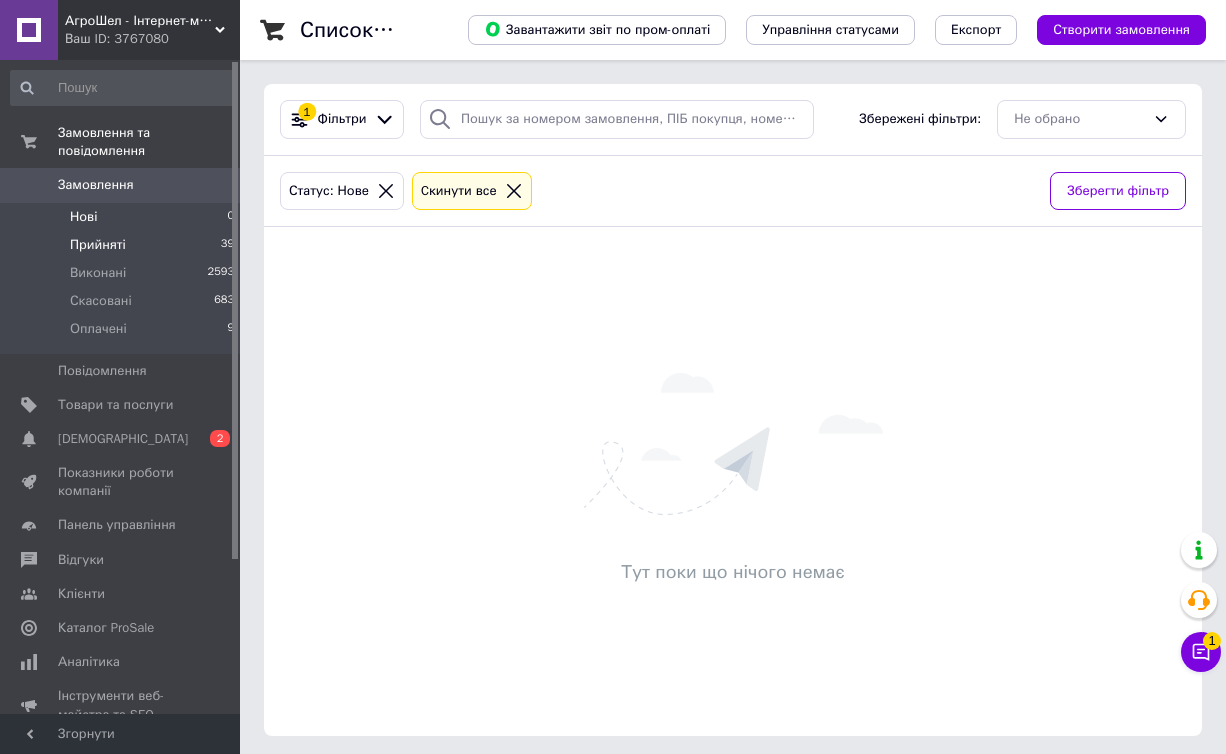 click on "Прийняті" at bounding box center [98, 245] 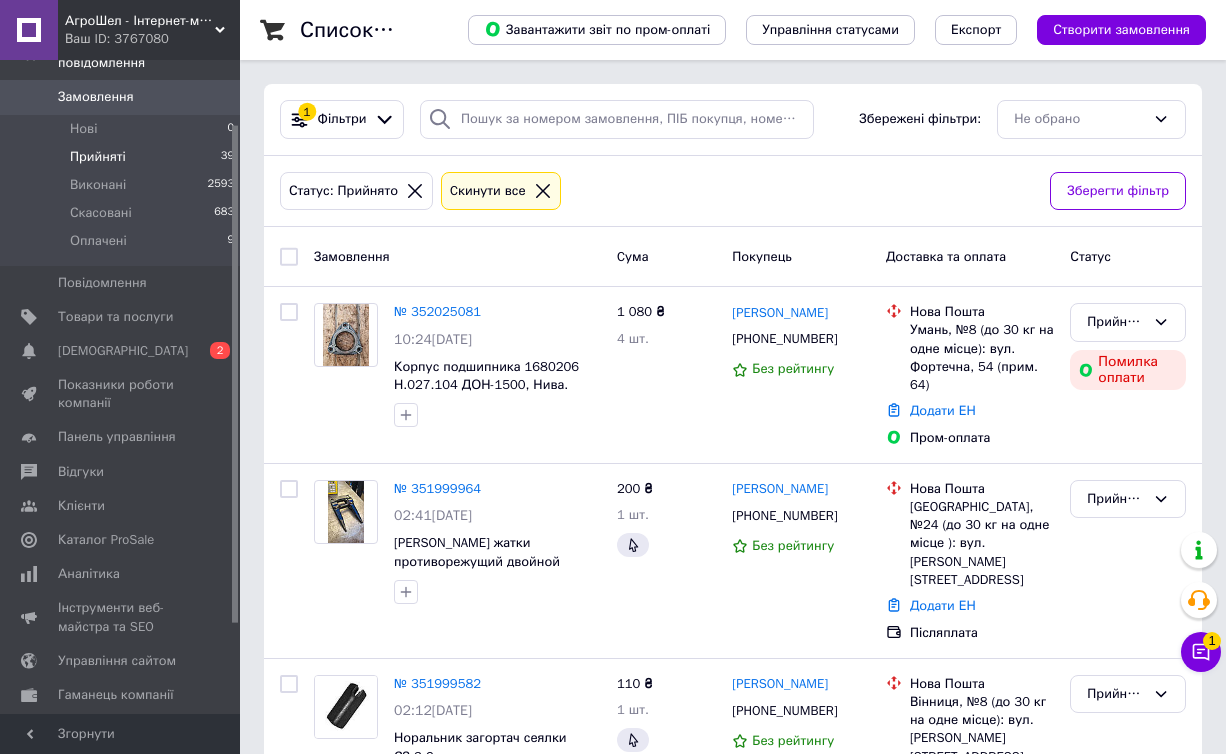 scroll, scrollTop: 97, scrollLeft: 0, axis: vertical 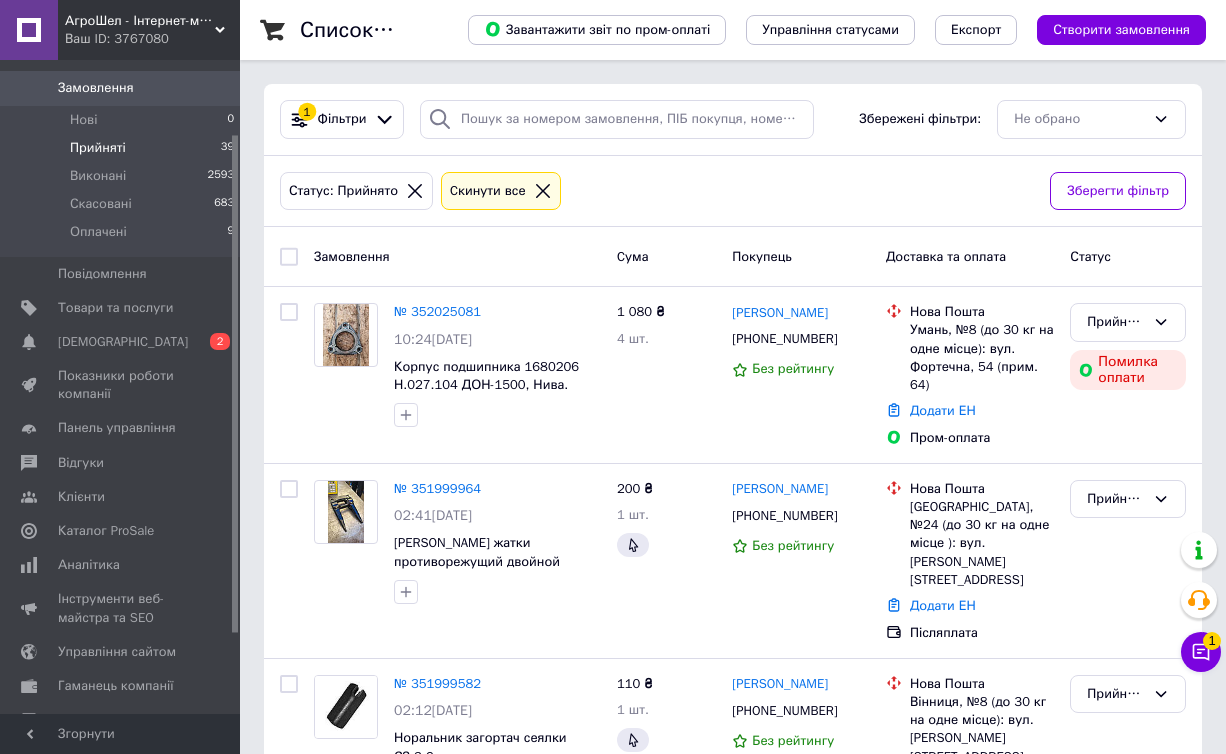 click on "Статус: Прийнято Cкинути все Зберегти фільтр" at bounding box center (733, 192) 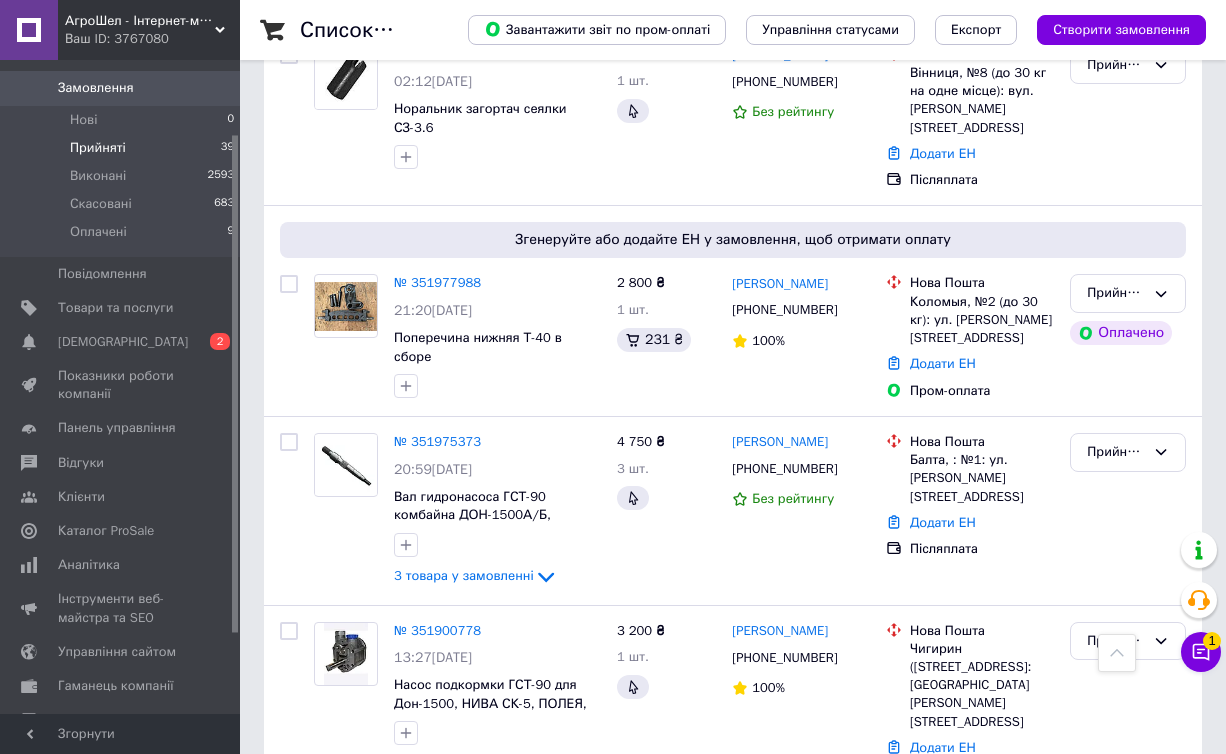 scroll, scrollTop: 636, scrollLeft: 0, axis: vertical 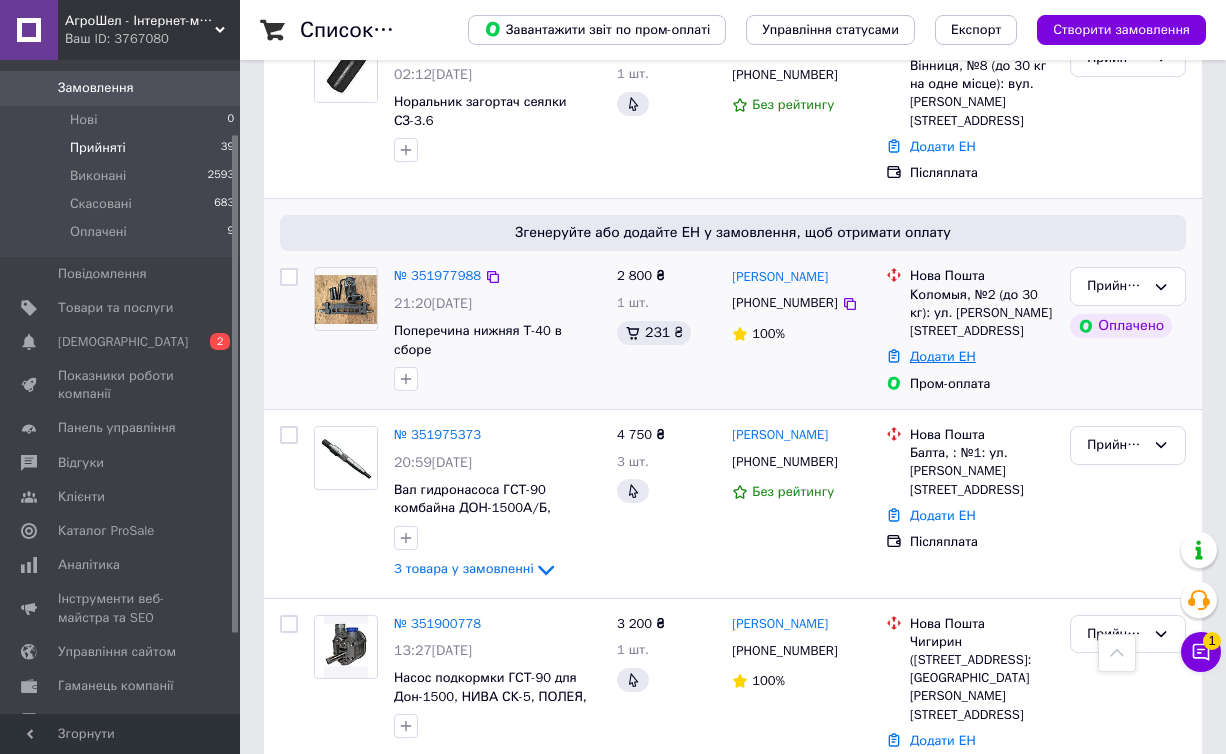click on "Додати ЕН" at bounding box center (943, 356) 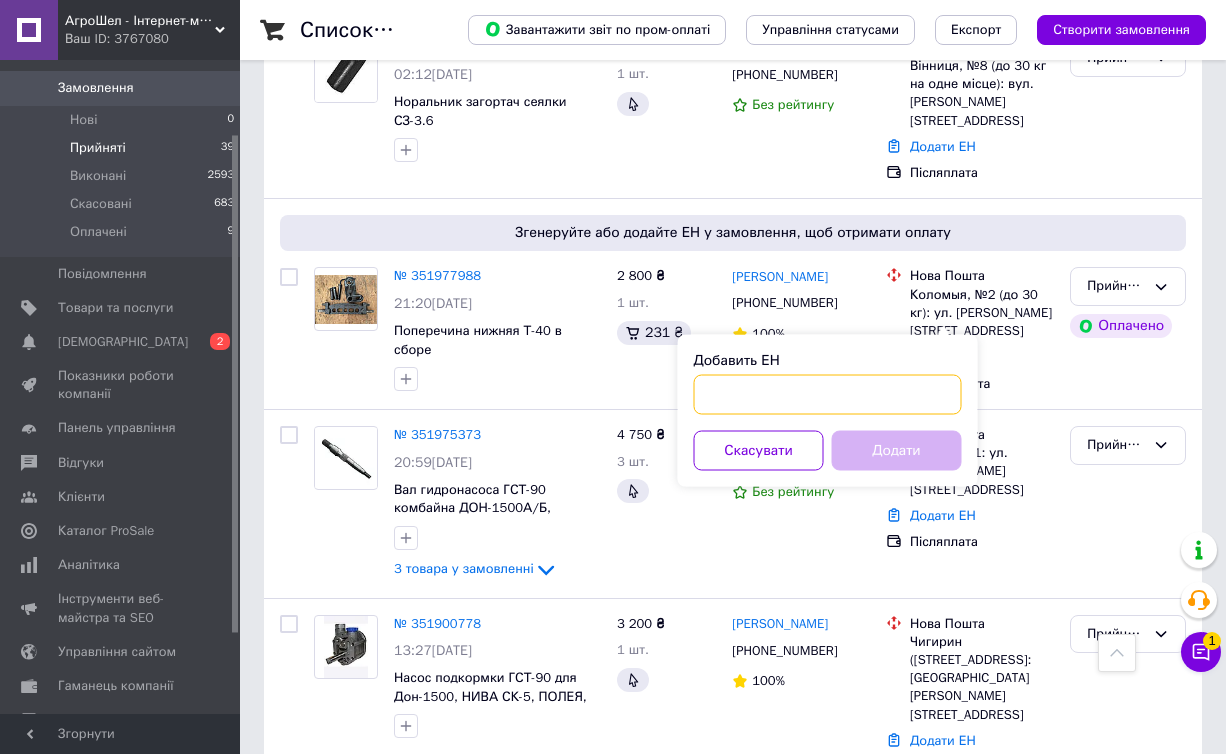 click on "Добавить ЕН" at bounding box center [828, 395] 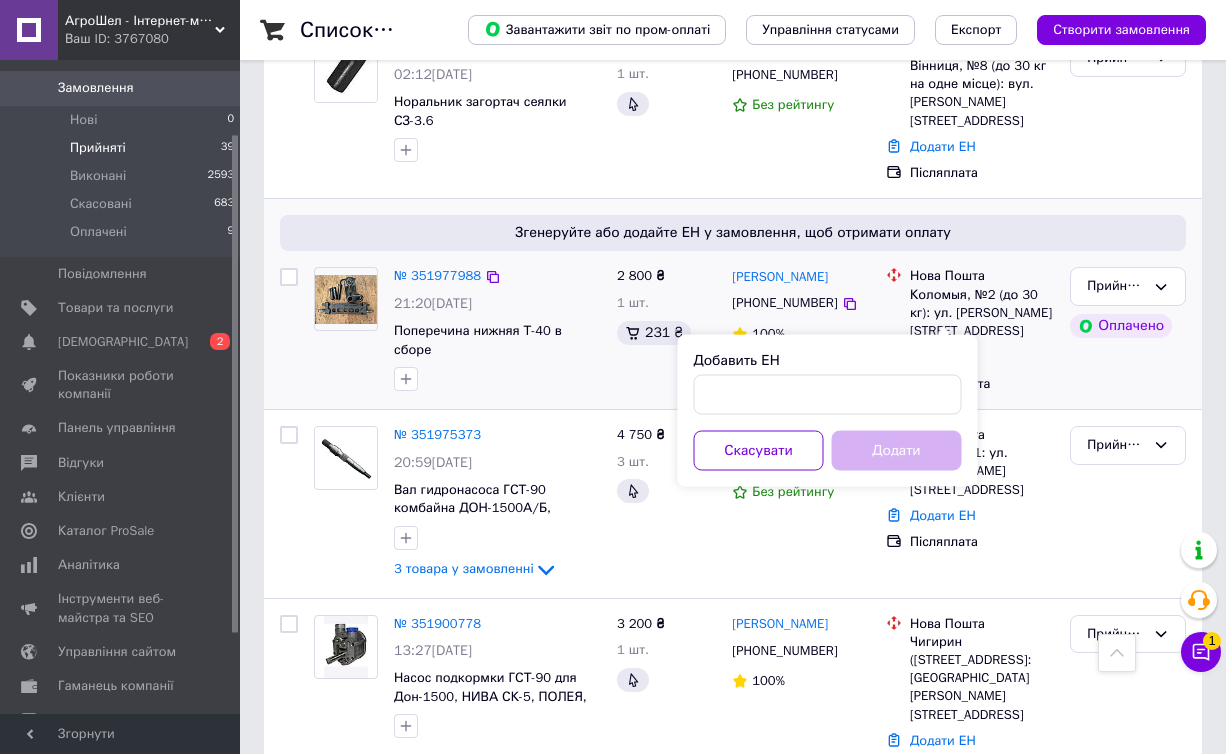 click on "Прийнято Оплачено" at bounding box center (1128, 330) 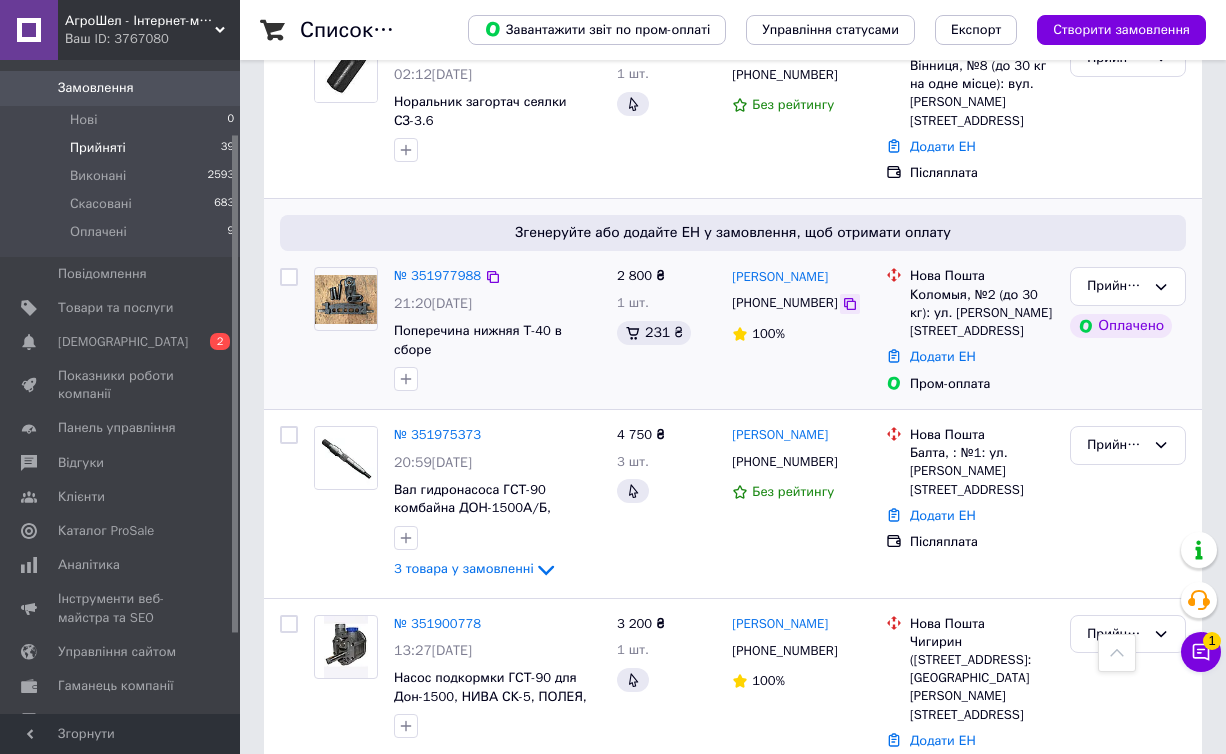 click 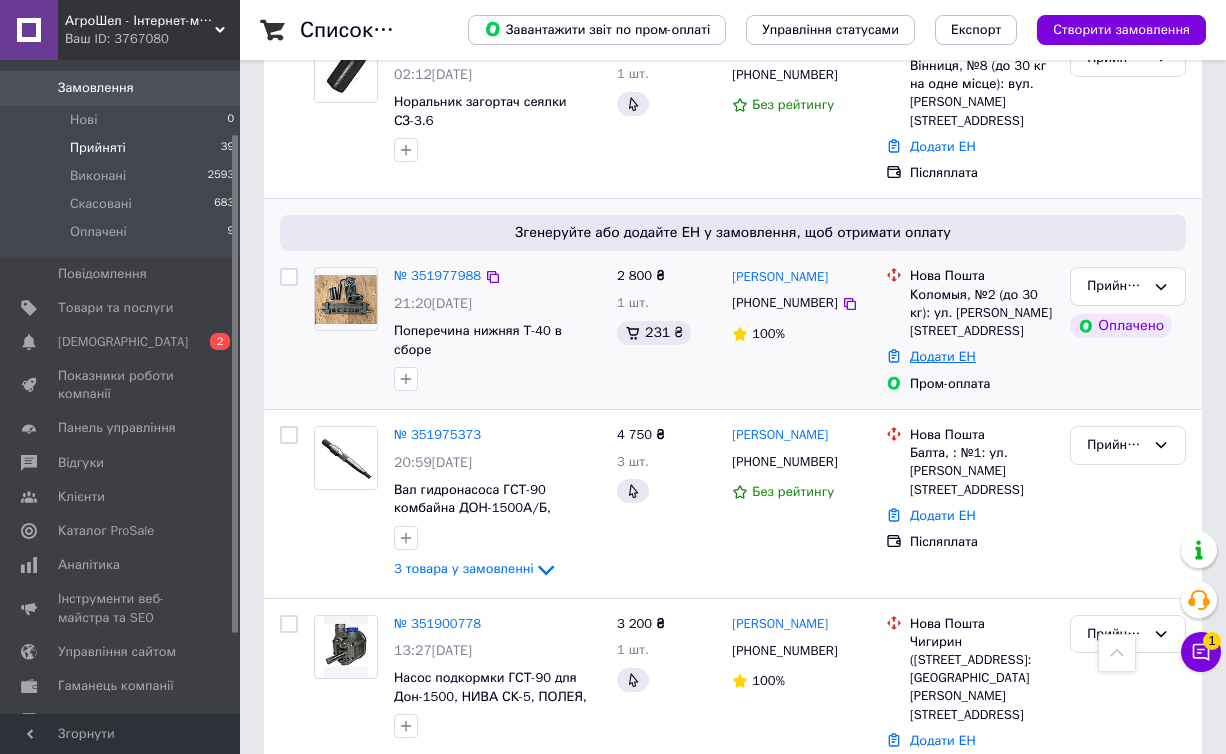 click on "Додати ЕН" at bounding box center (943, 356) 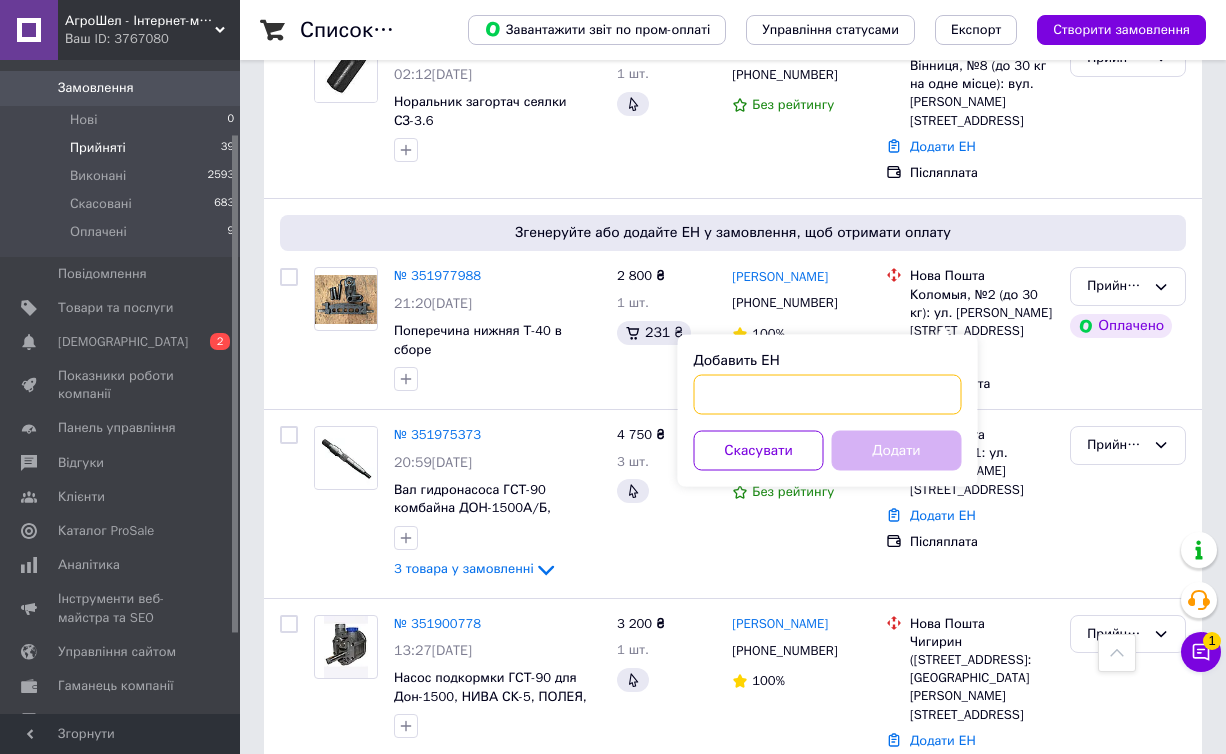 click on "Добавить ЕН" at bounding box center (828, 395) 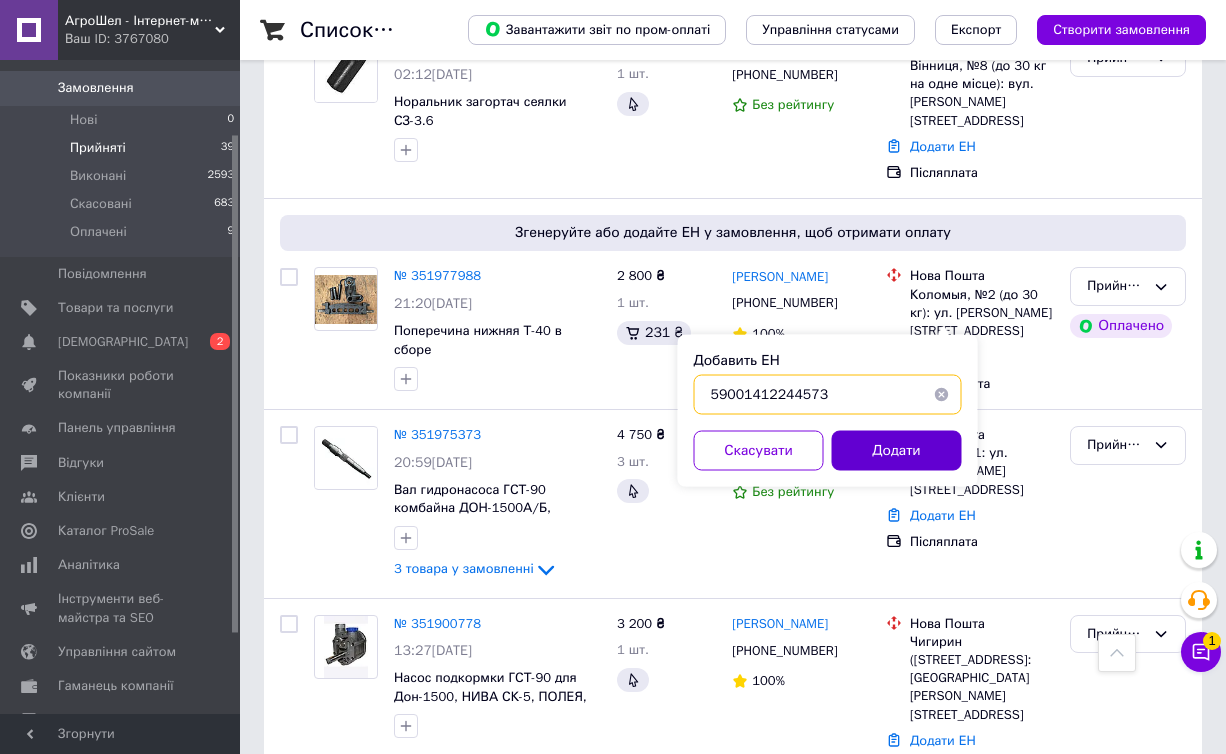 type on "59001412244573" 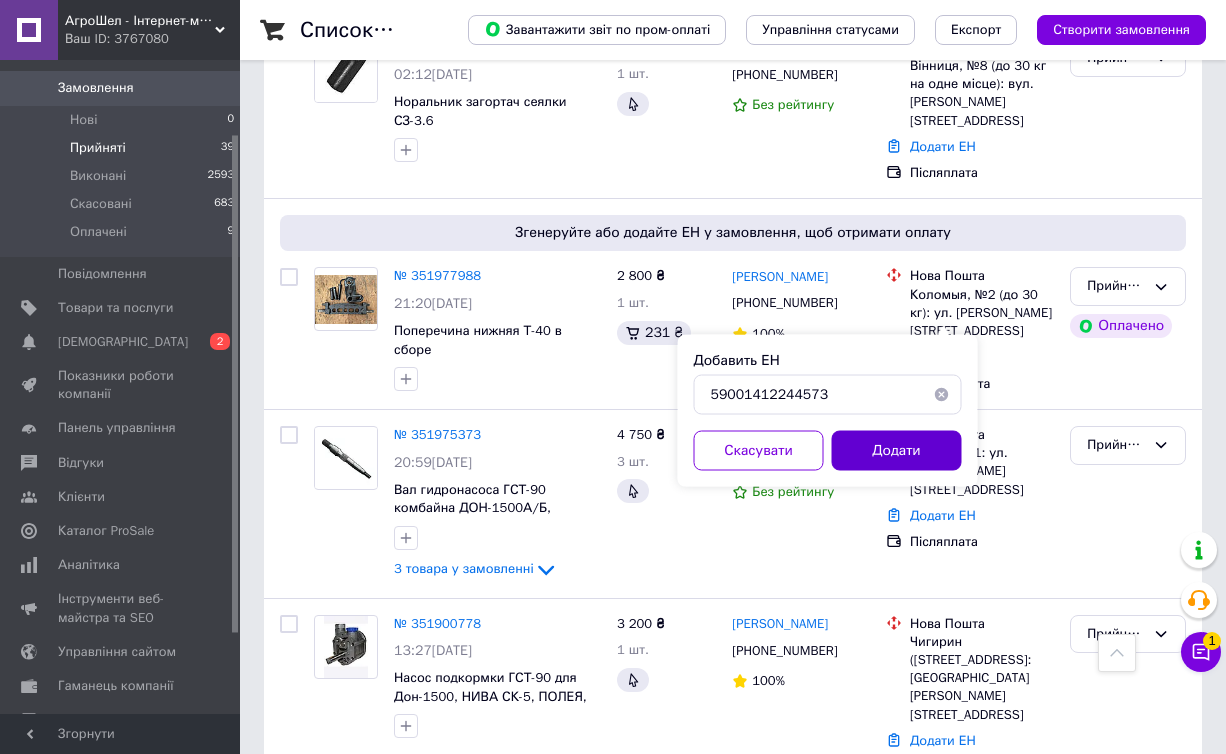 click on "Додати" at bounding box center [897, 451] 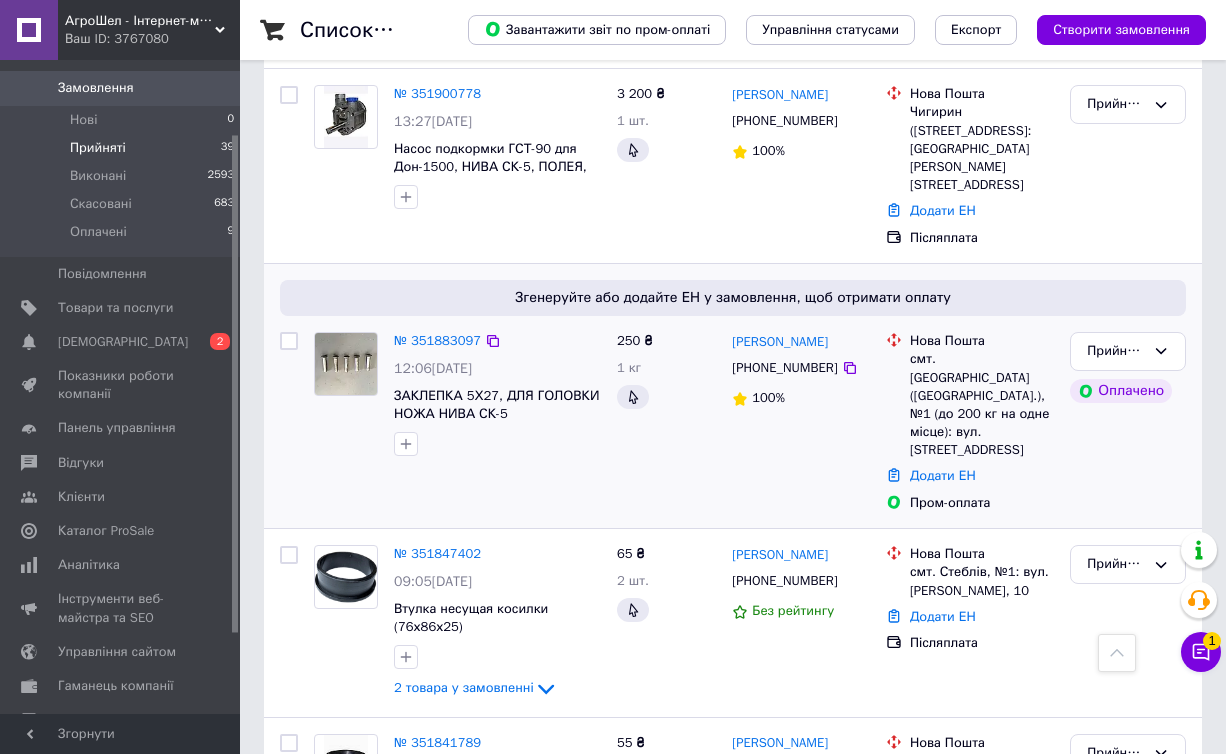 scroll, scrollTop: 1284, scrollLeft: 0, axis: vertical 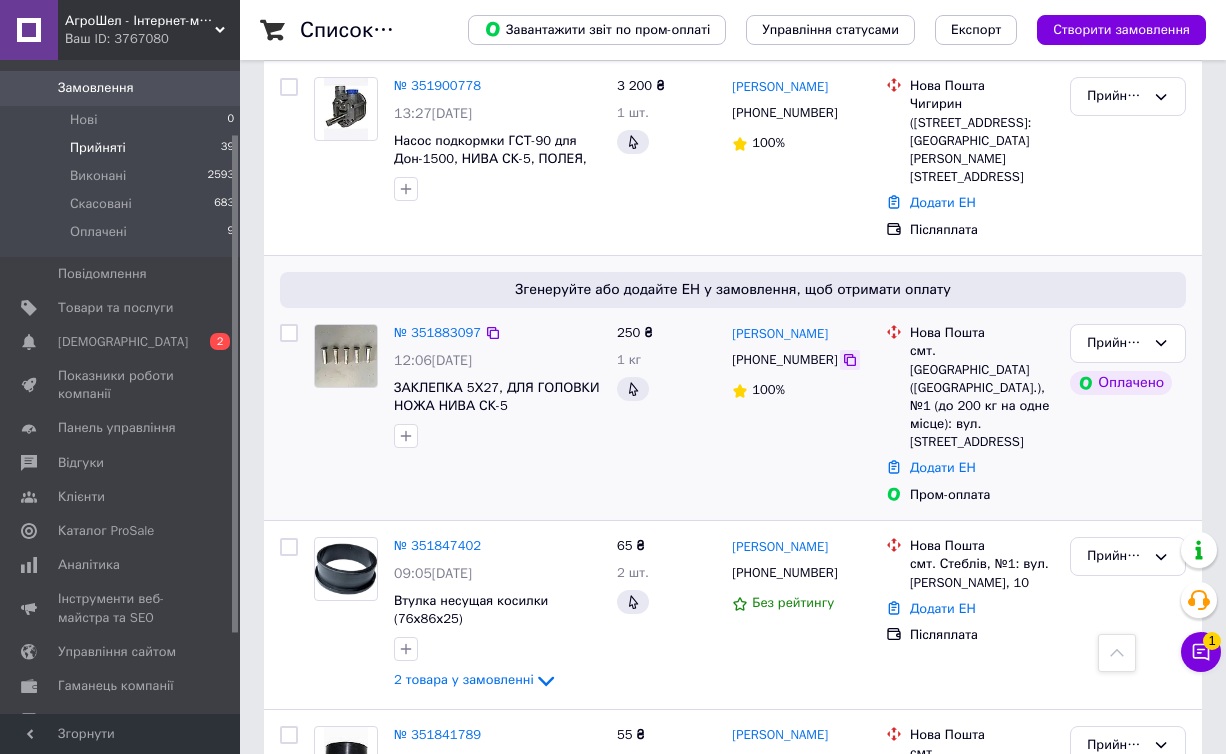 click 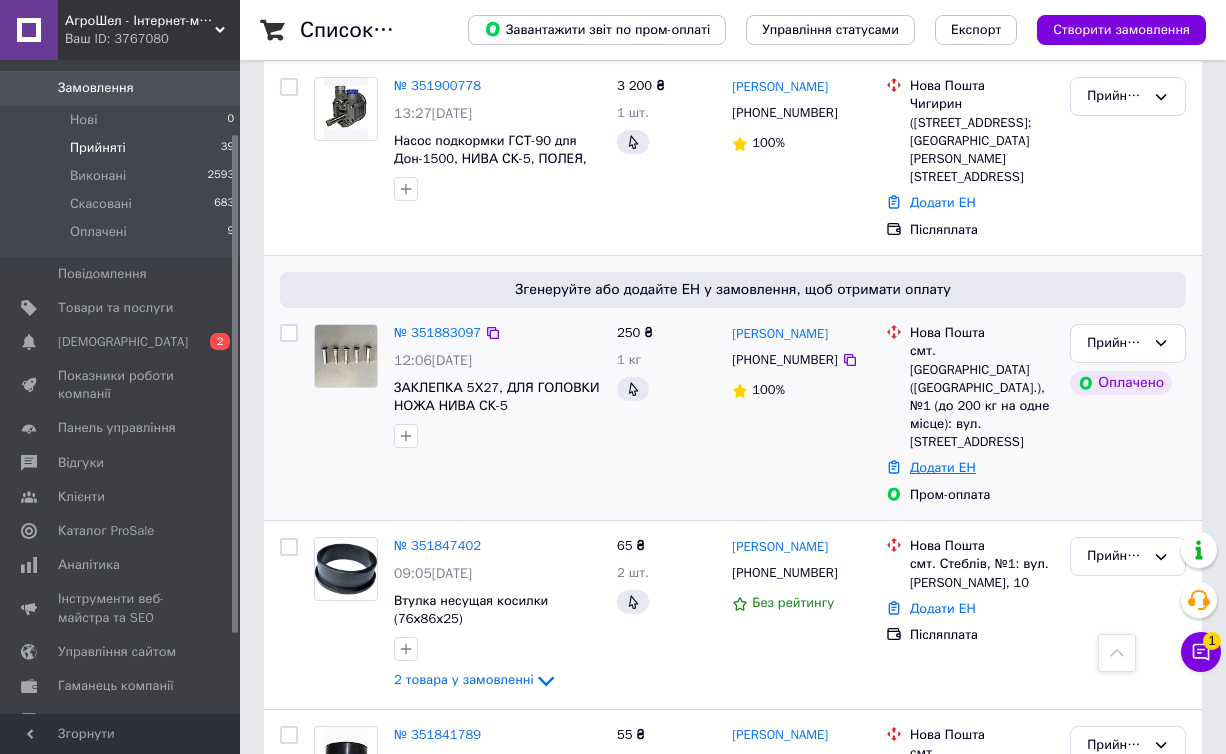 click on "Додати ЕН" at bounding box center (943, 467) 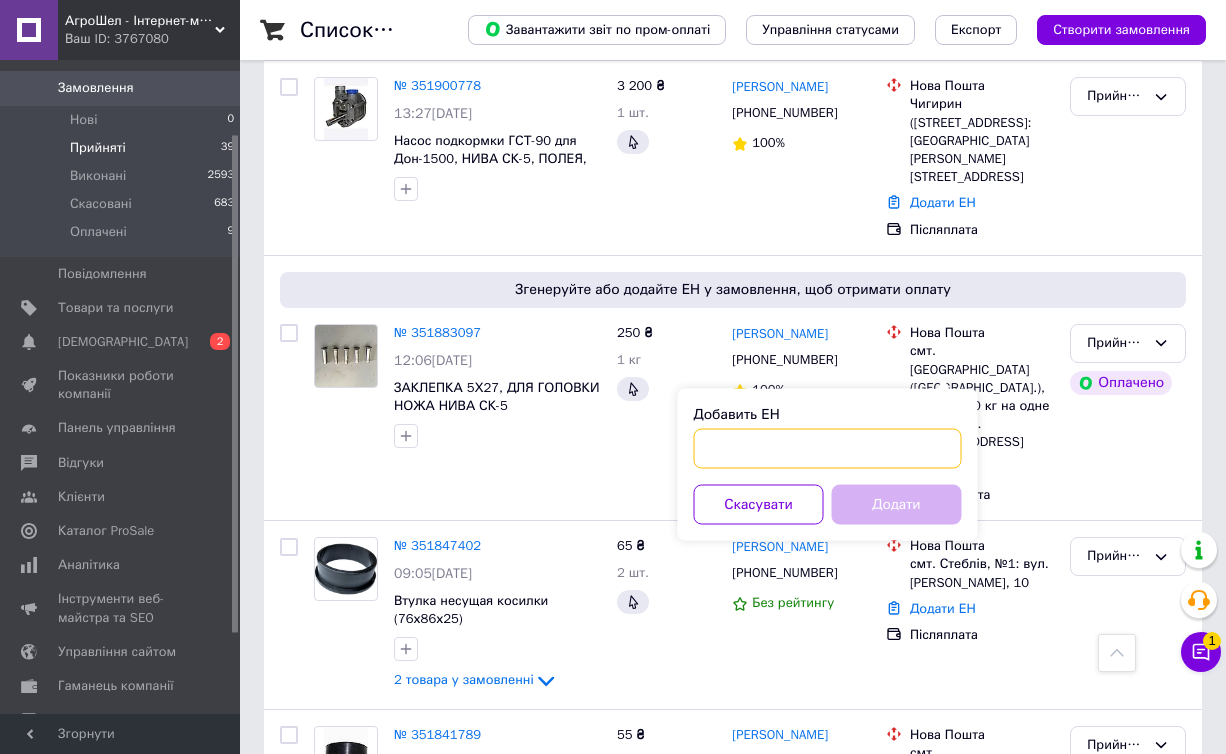 click on "Добавить ЕН" at bounding box center [828, 449] 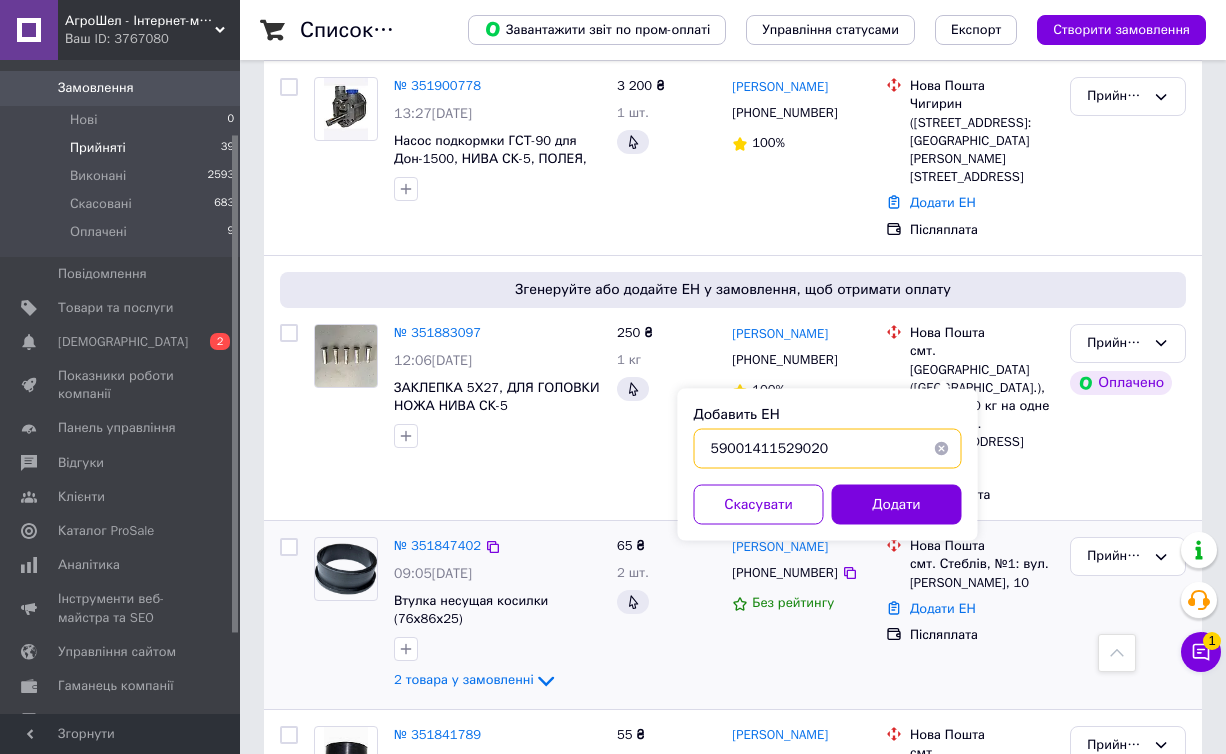 type on "59001411529020" 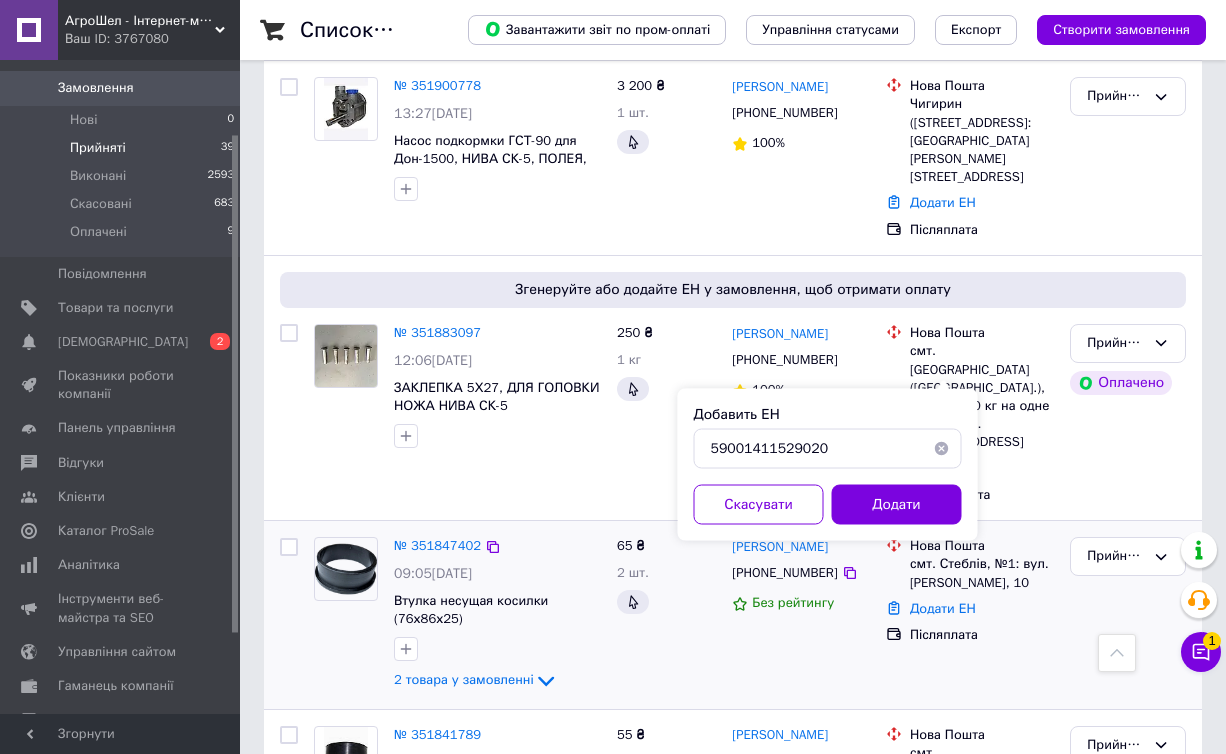 click on "Післяплата" at bounding box center (982, 635) 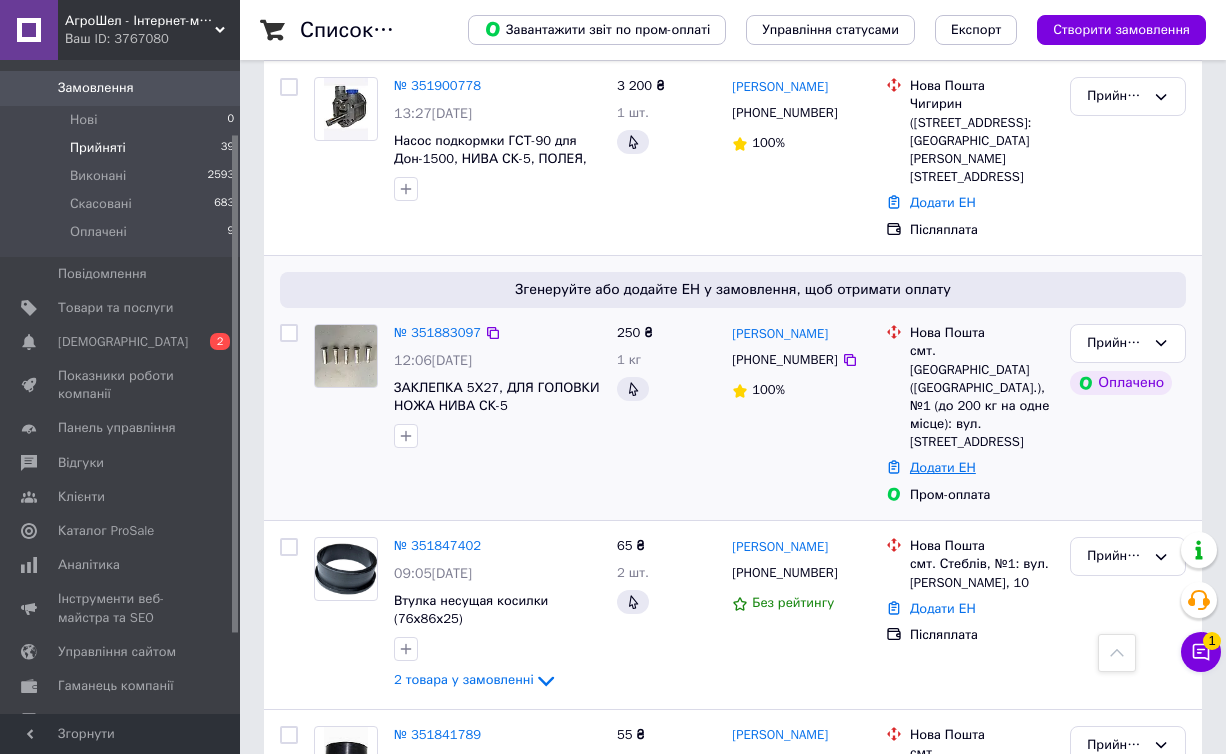 click on "Додати ЕН" at bounding box center [943, 467] 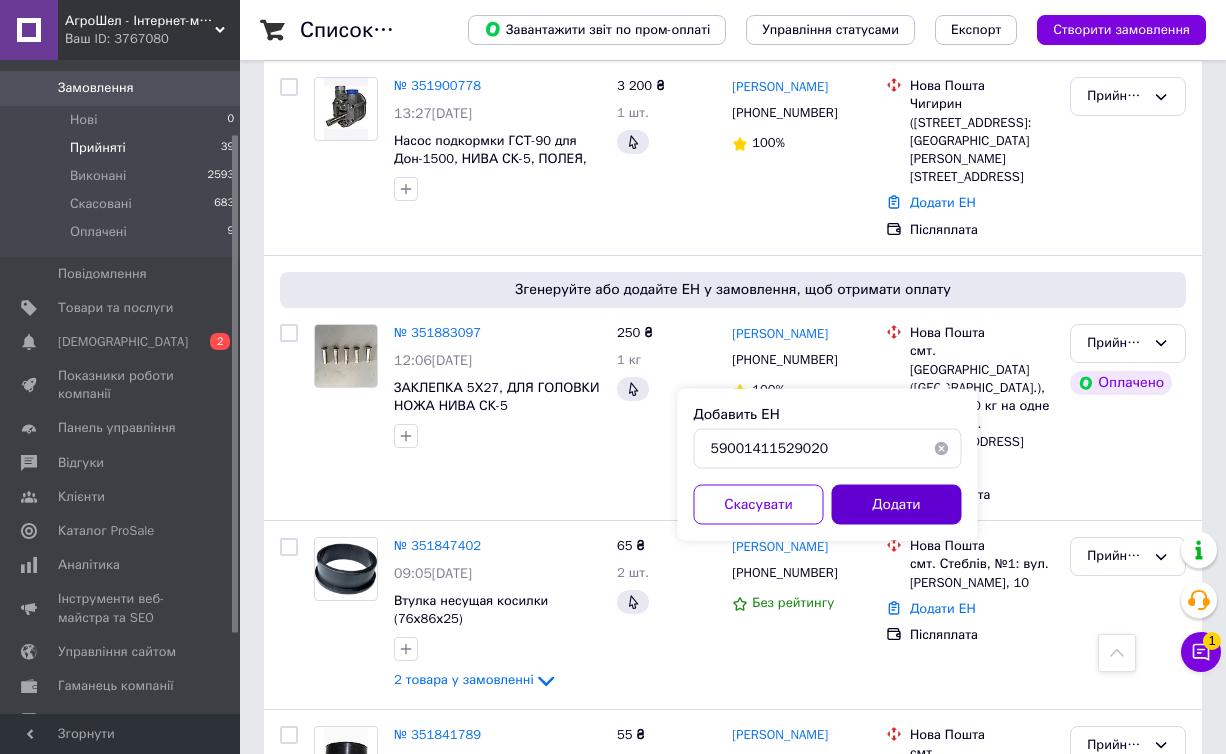 click on "Додати" at bounding box center [897, 505] 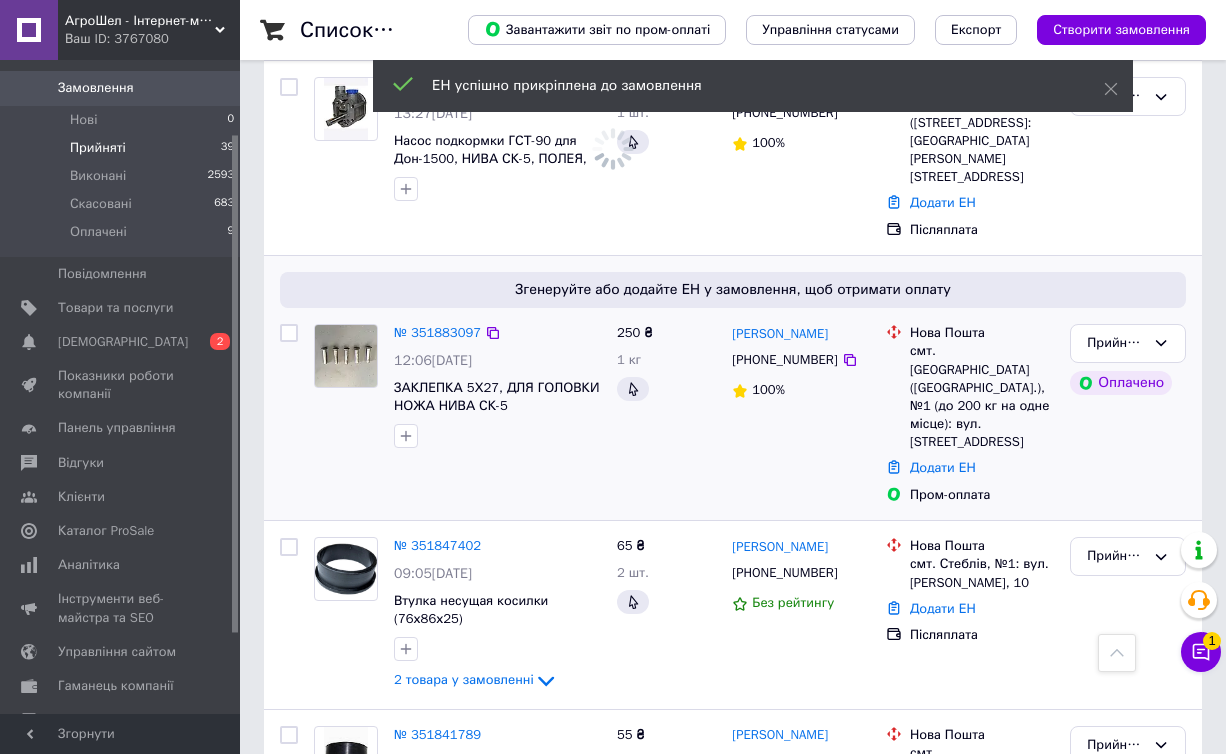 click on "Прийнято Оплачено" at bounding box center (1128, 414) 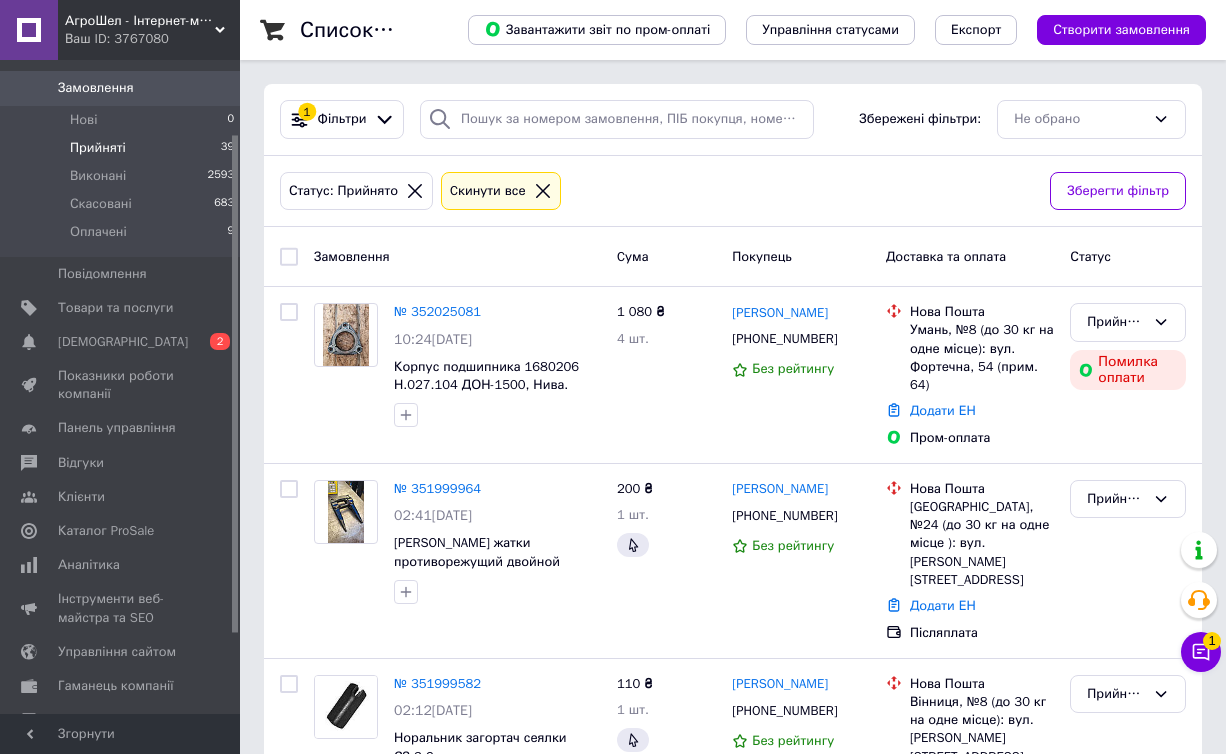 scroll, scrollTop: 0, scrollLeft: 0, axis: both 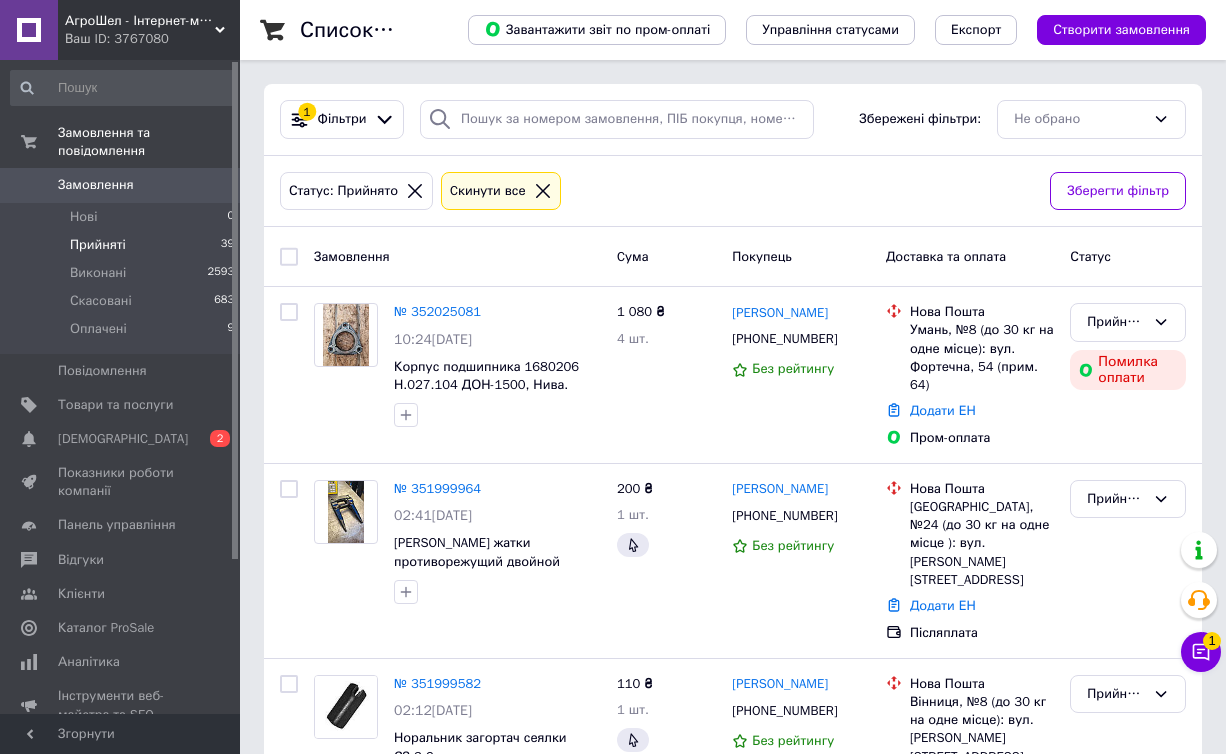 drag, startPoint x: 235, startPoint y: 153, endPoint x: 243, endPoint y: 49, distance: 104.307236 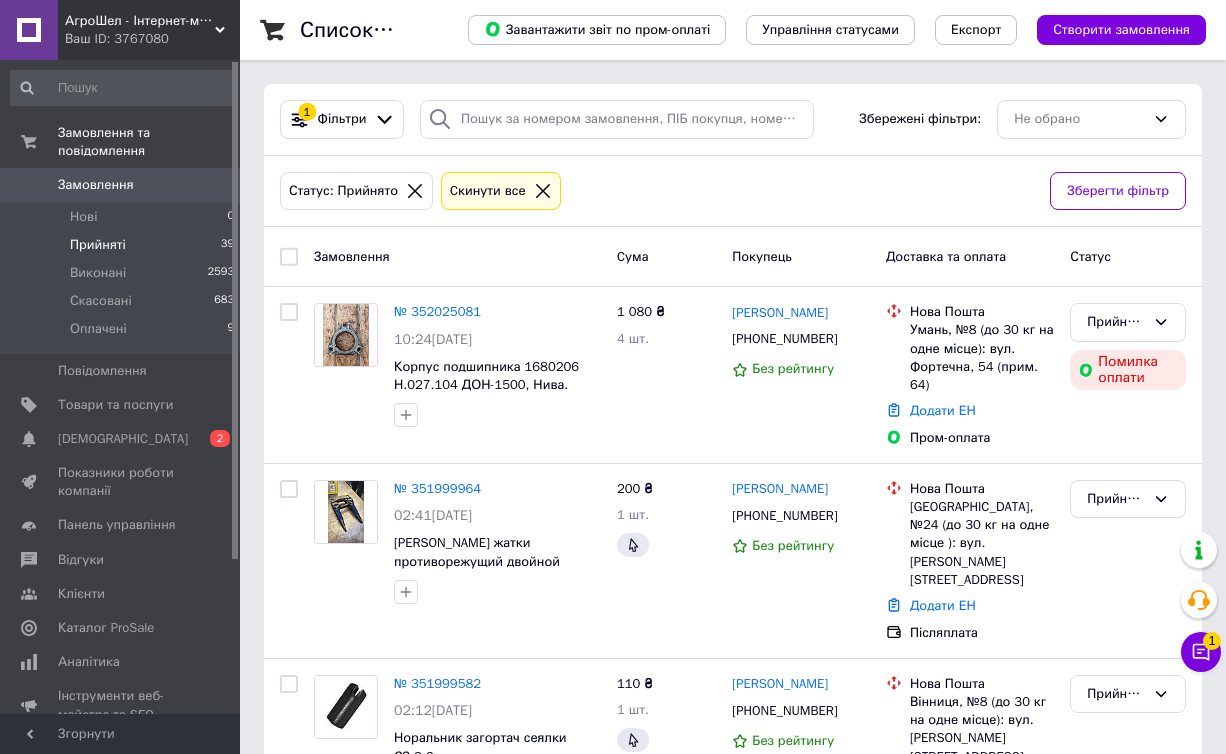 scroll, scrollTop: 0, scrollLeft: 0, axis: both 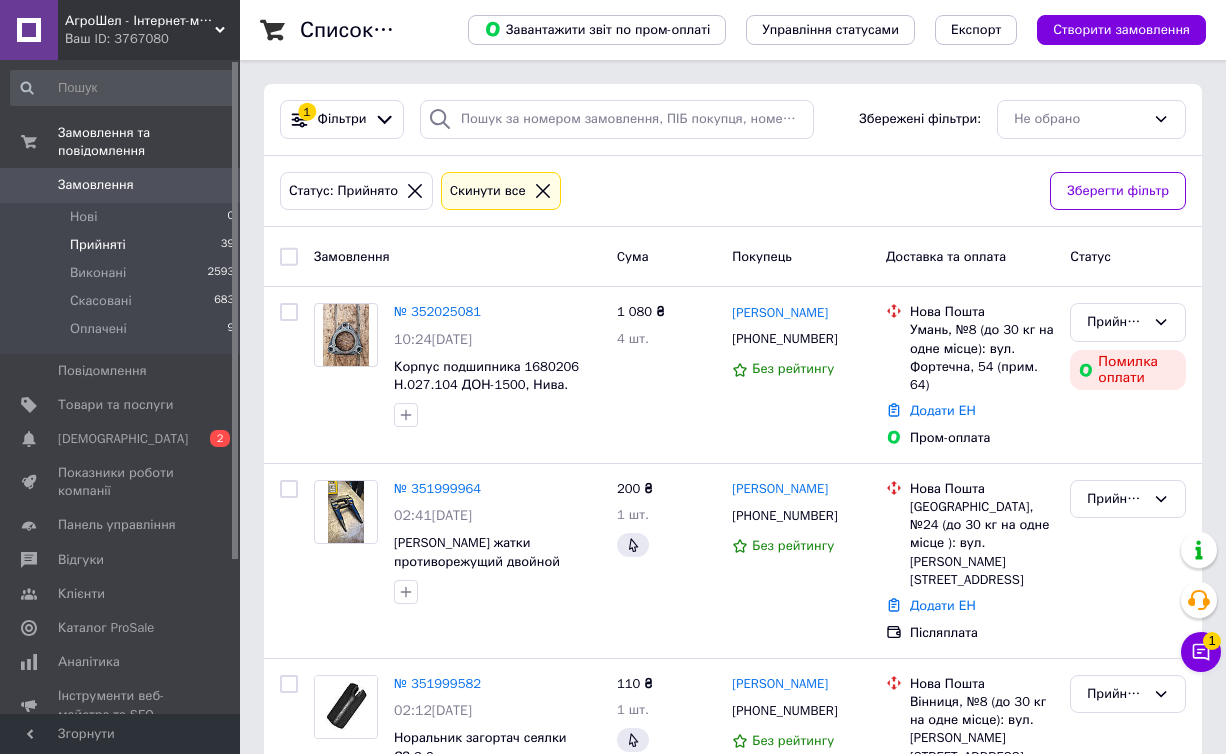 click on "Статус: Прийнято Cкинути все" at bounding box center [657, 191] 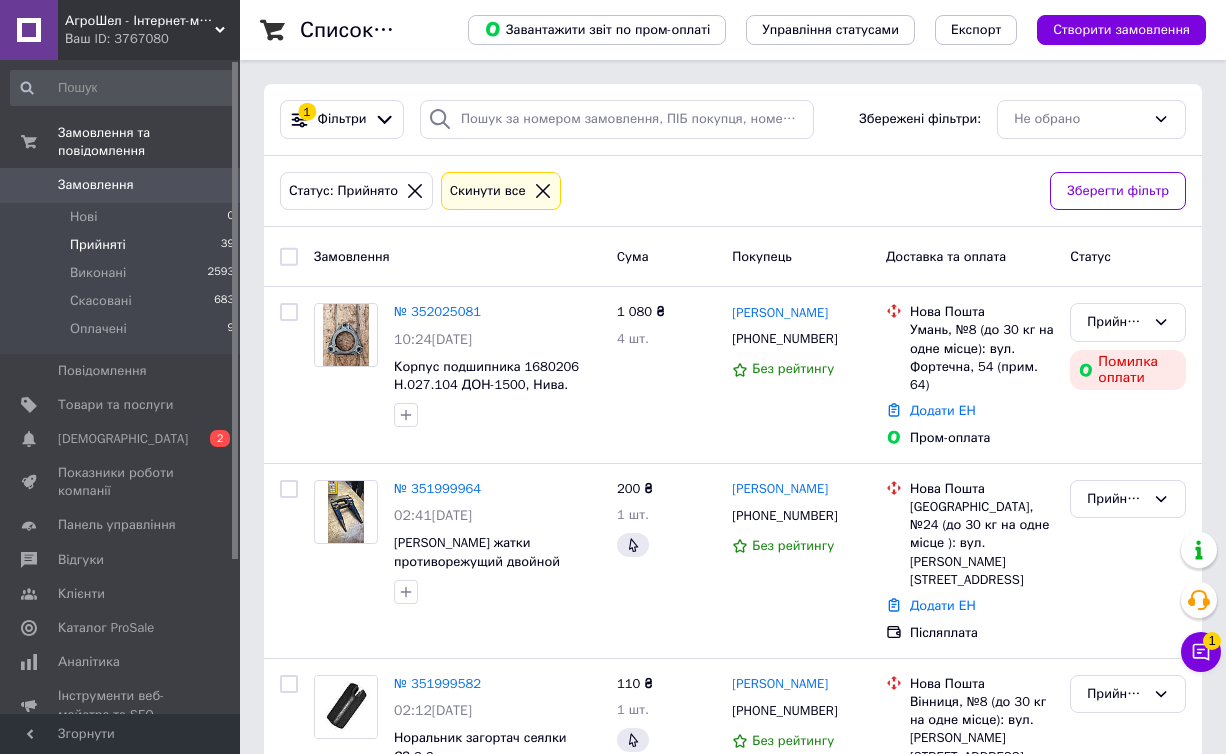 scroll, scrollTop: 0, scrollLeft: 0, axis: both 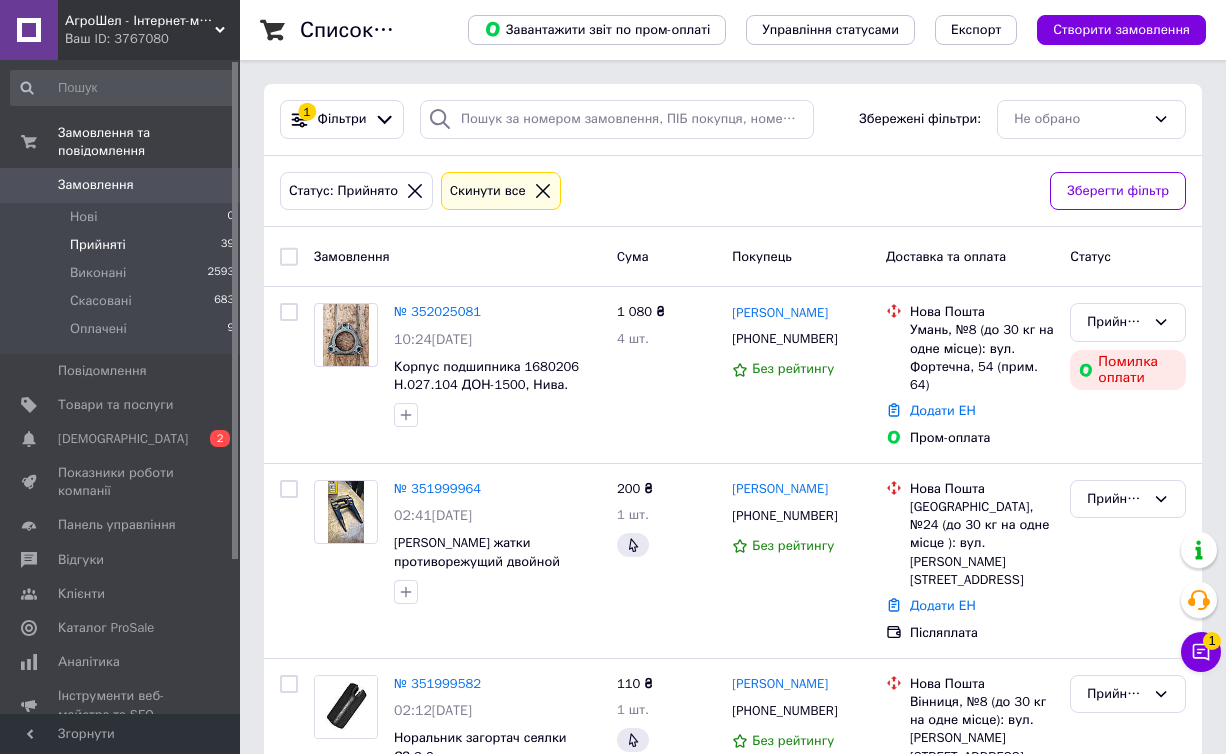 click on "Статус: Прийнято Cкинути все" at bounding box center (657, 191) 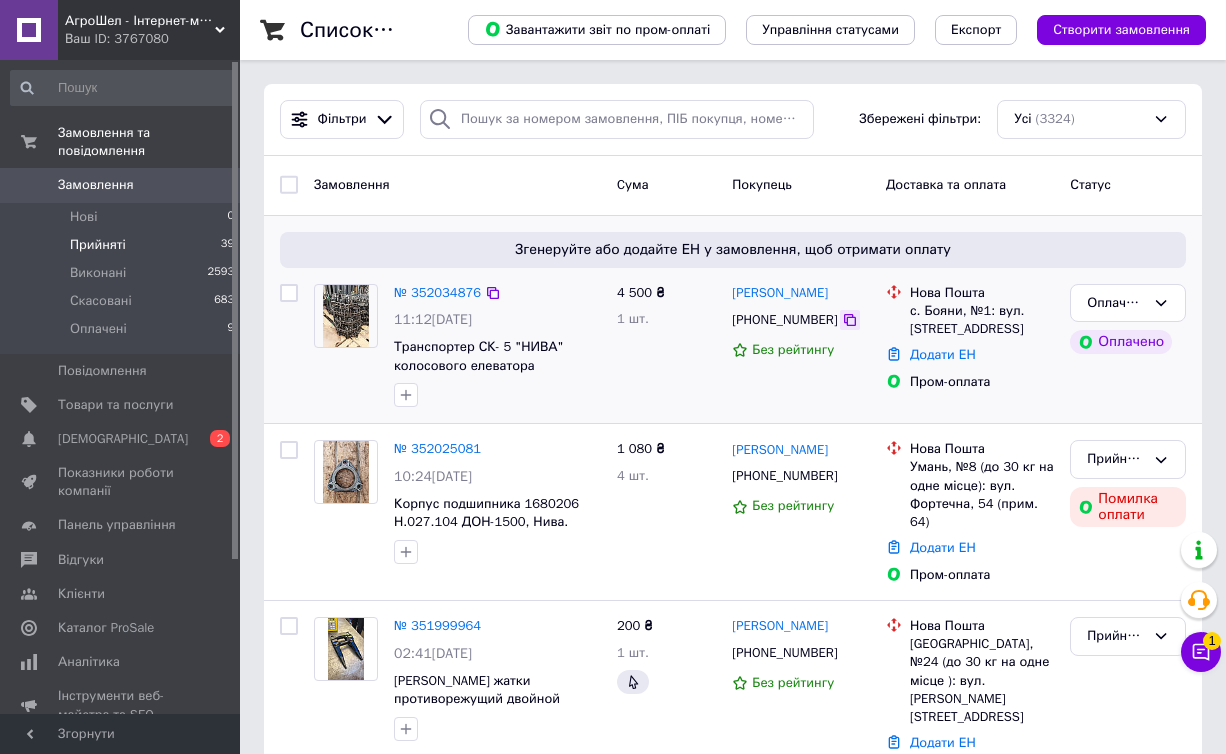 click 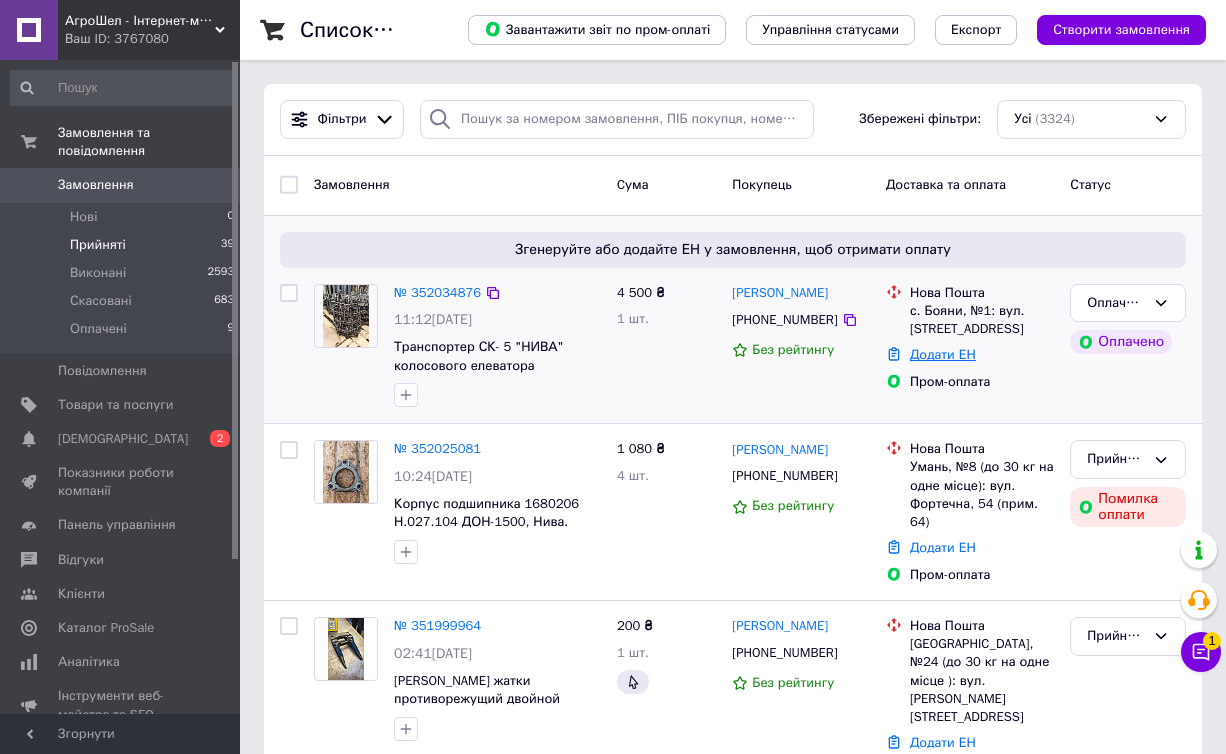 click on "Додати ЕН" at bounding box center (943, 354) 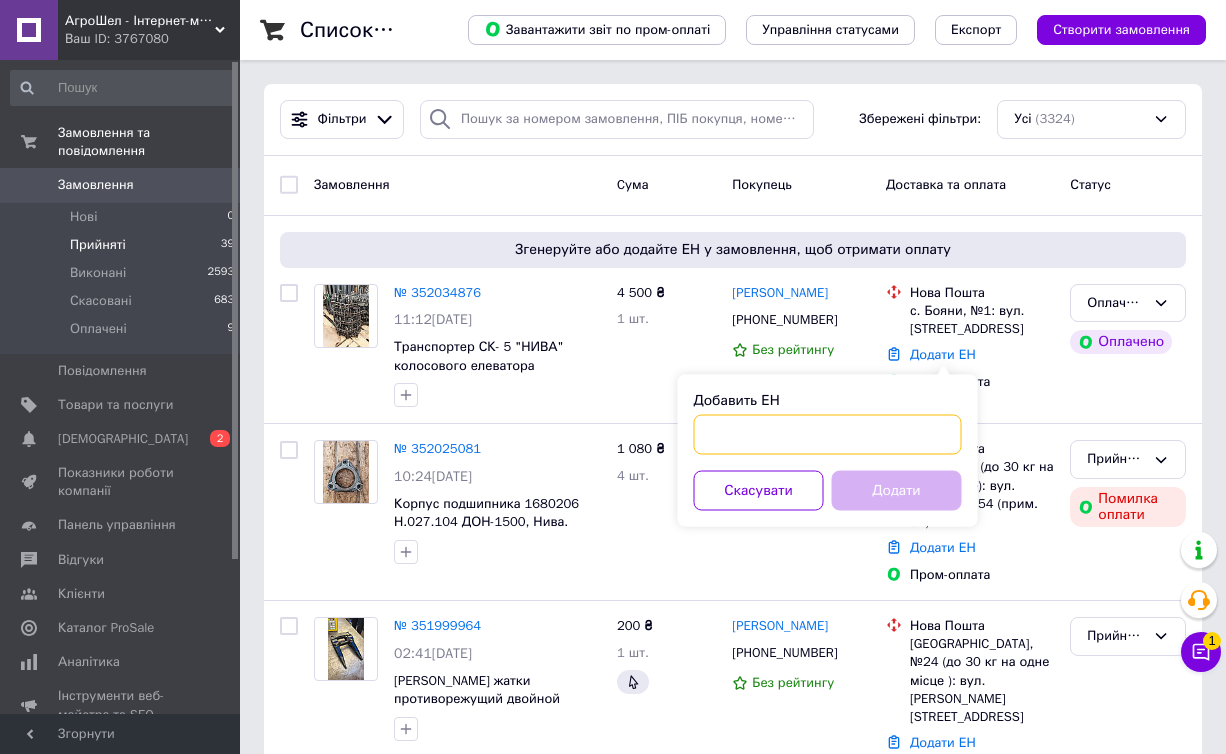 click on "Добавить ЕН" at bounding box center [828, 435] 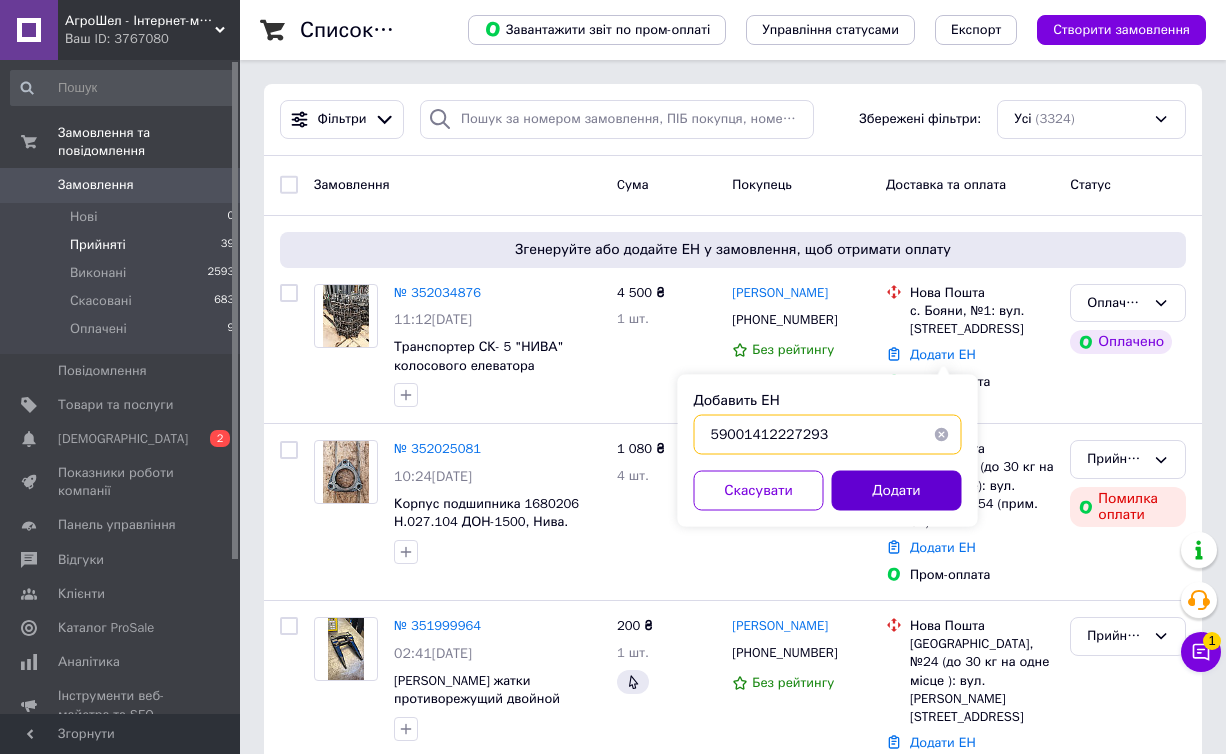 type on "59001412227293" 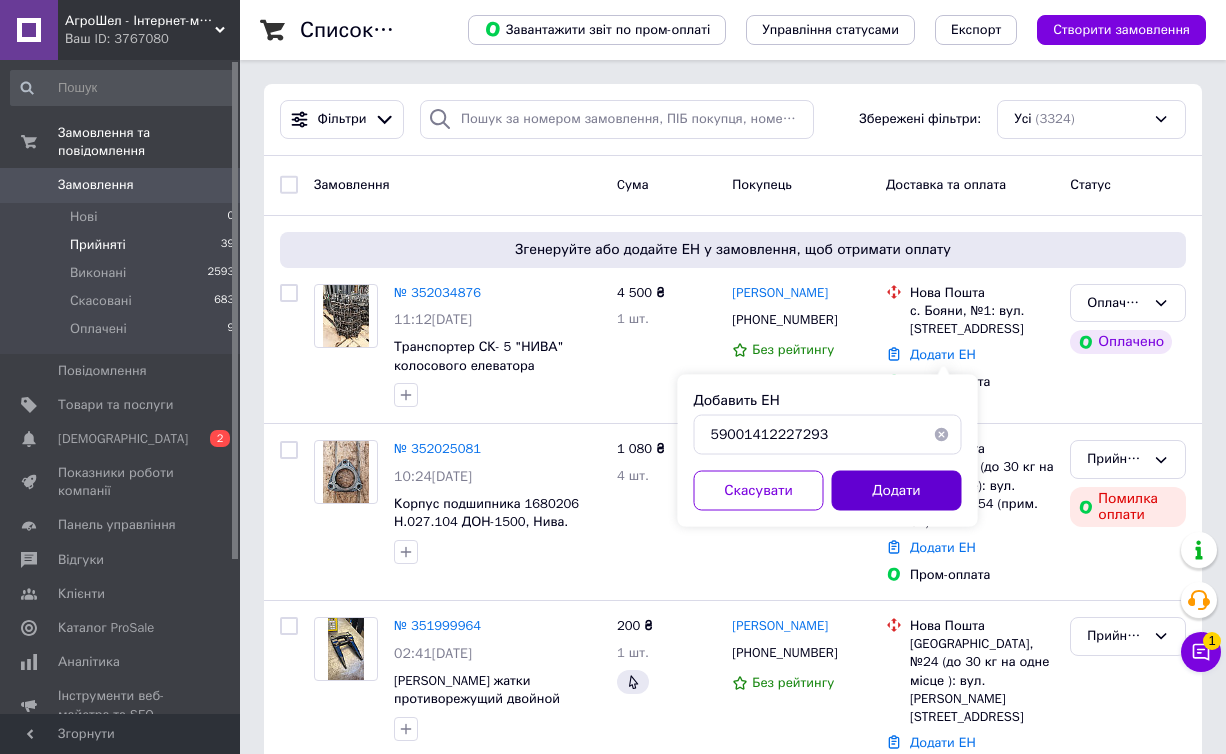 click on "Додати" at bounding box center [897, 491] 